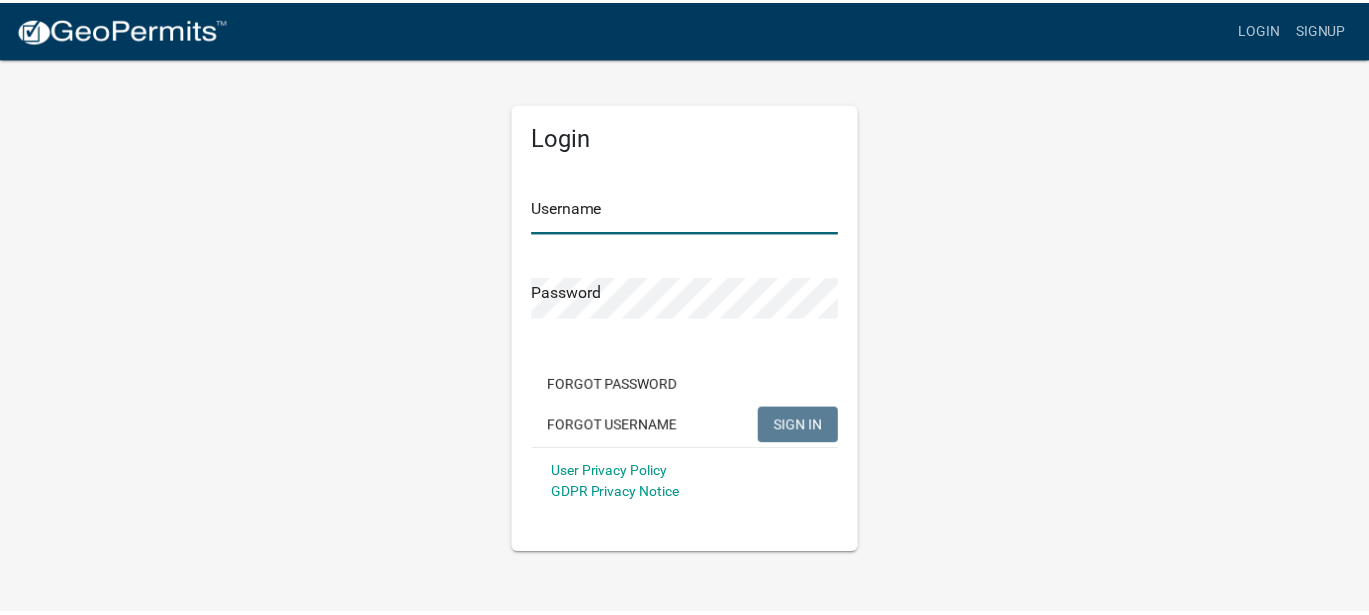 scroll, scrollTop: 0, scrollLeft: 0, axis: both 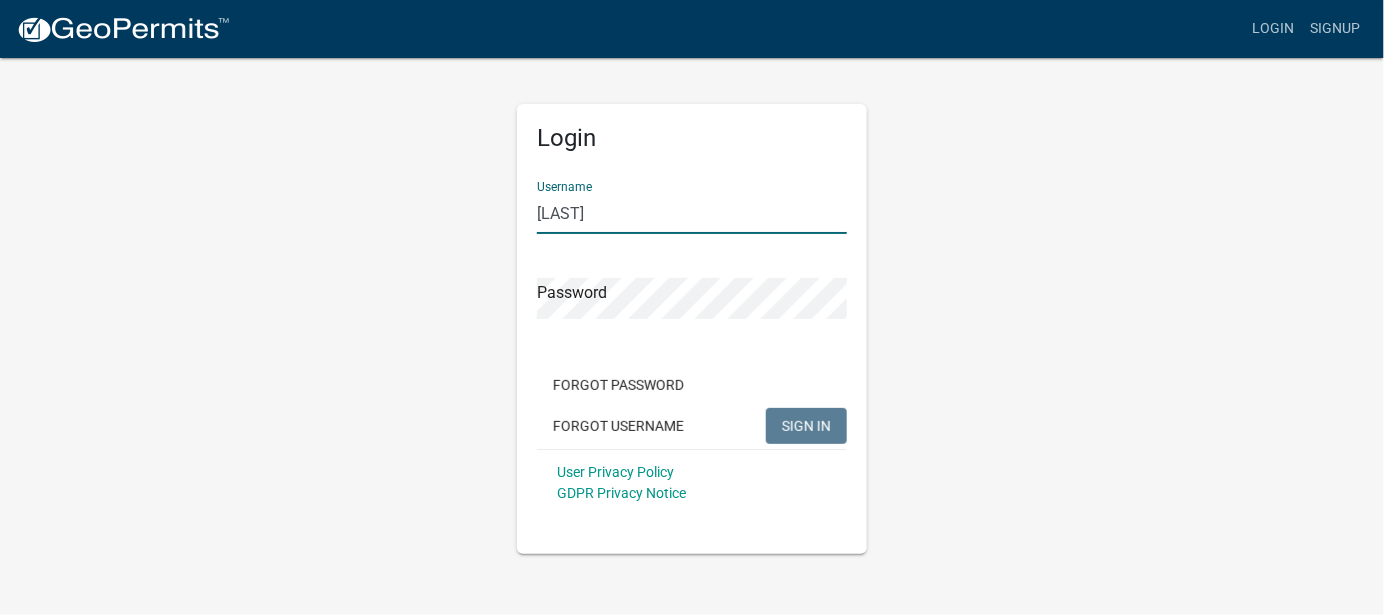 type on "[LAST]" 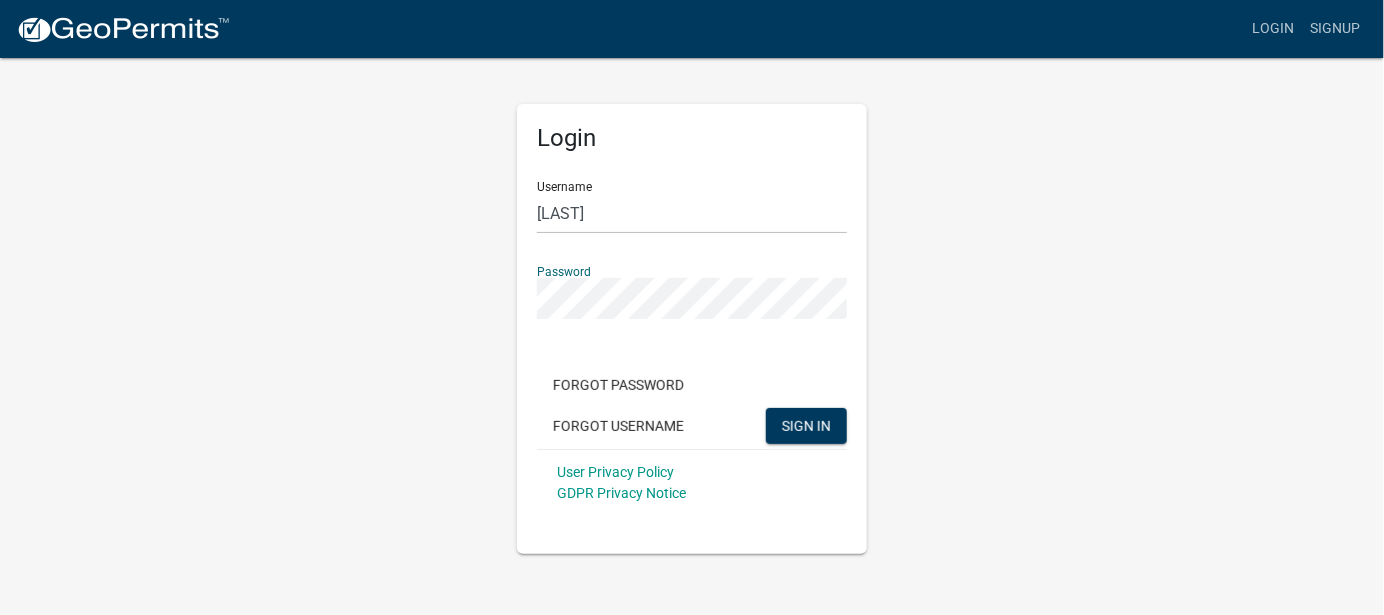 click on "SIGN IN" 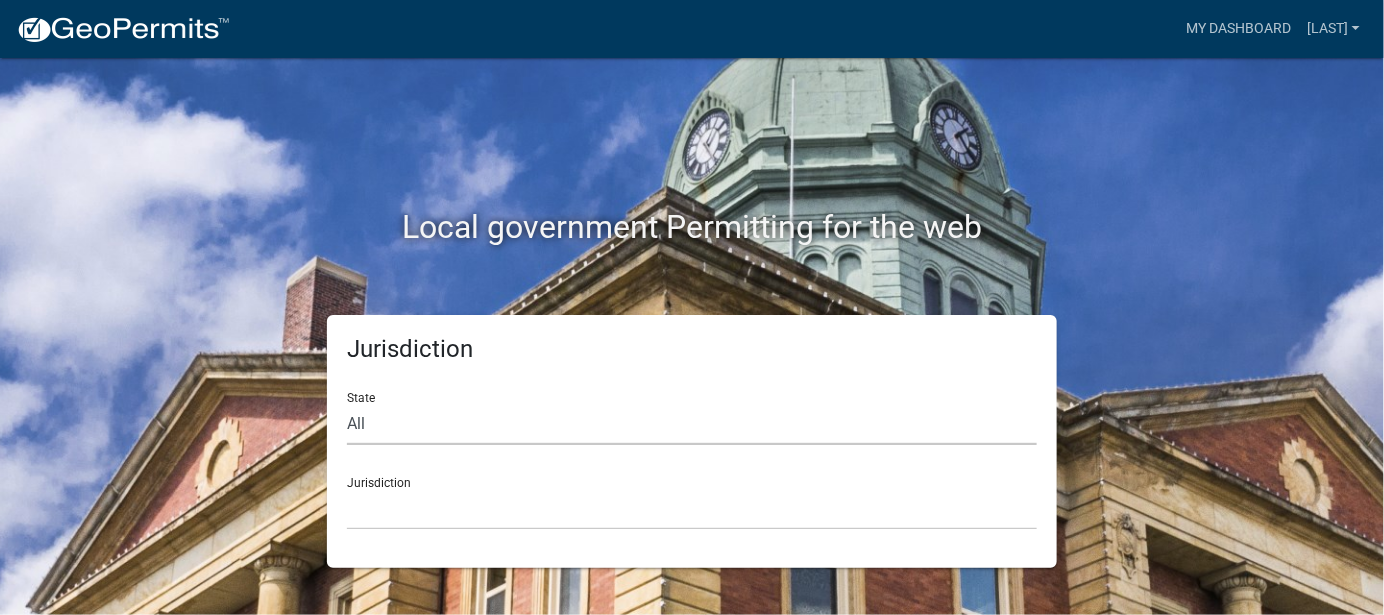 click on "All  Colorado   Georgia   Indiana   Iowa   Kansas   Minnesota   Ohio   South Carolina   Wisconsin" 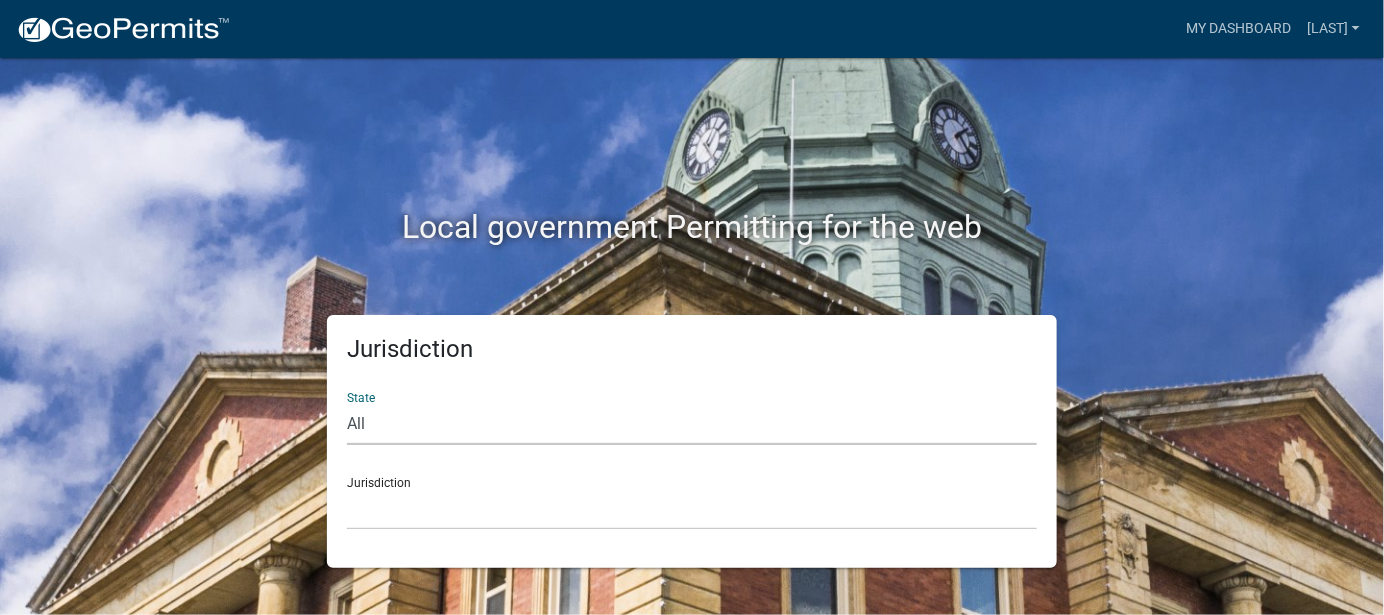click on "All  Colorado   Georgia   Indiana   Iowa   Kansas   Minnesota   Ohio   South Carolina   Wisconsin" 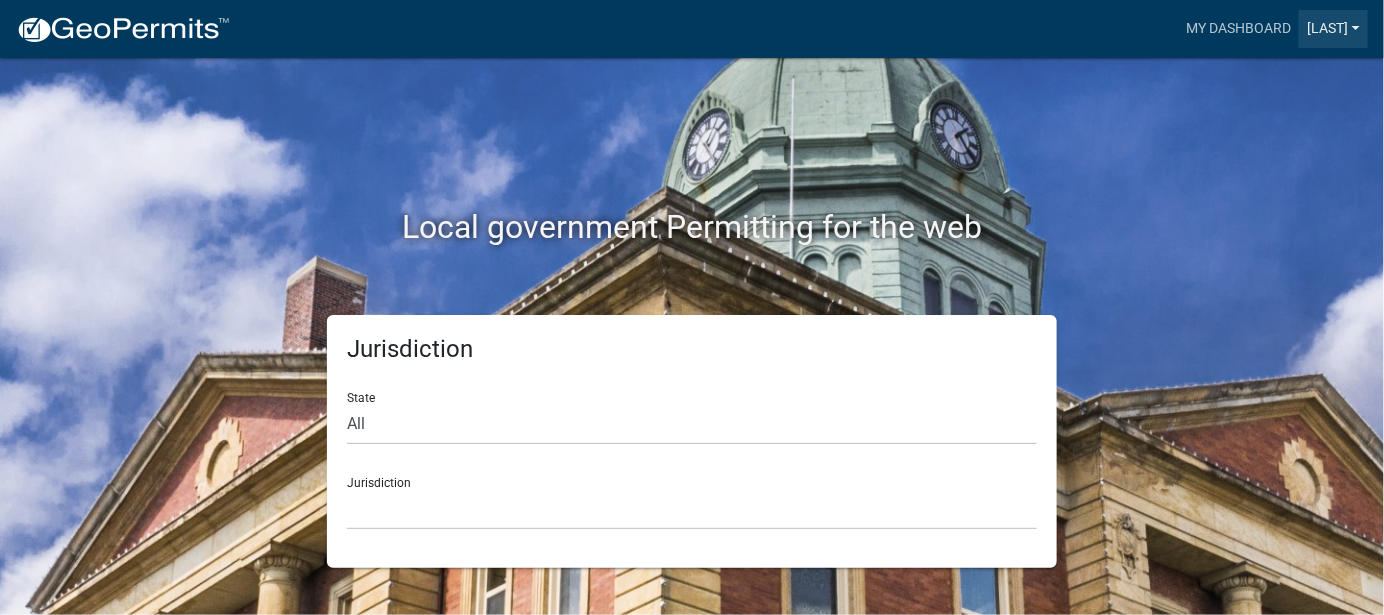 click on "[LAST]" at bounding box center [1333, 29] 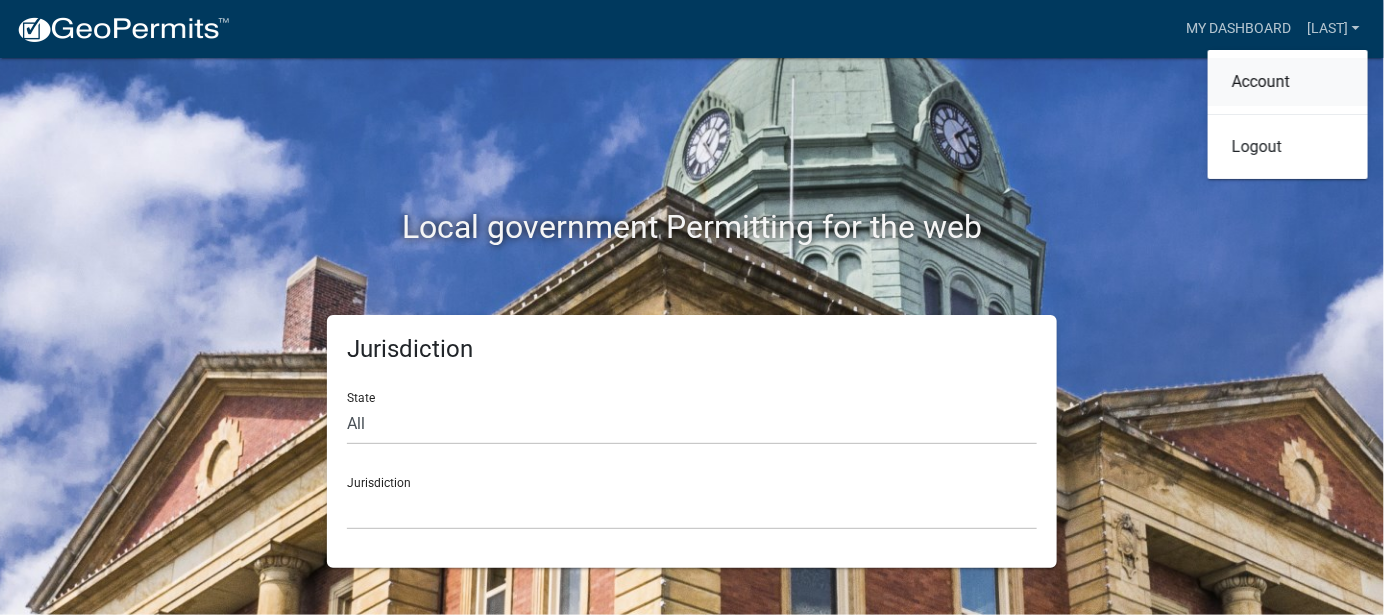 click on "Account" at bounding box center (1288, 82) 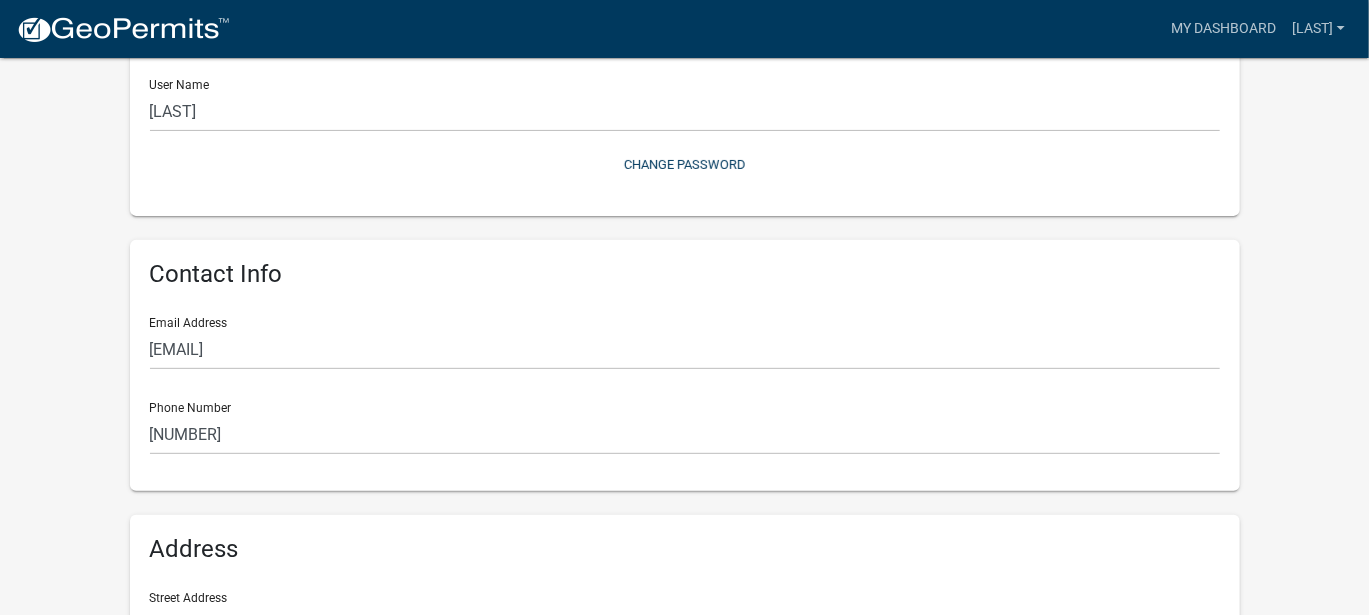 scroll, scrollTop: 0, scrollLeft: 0, axis: both 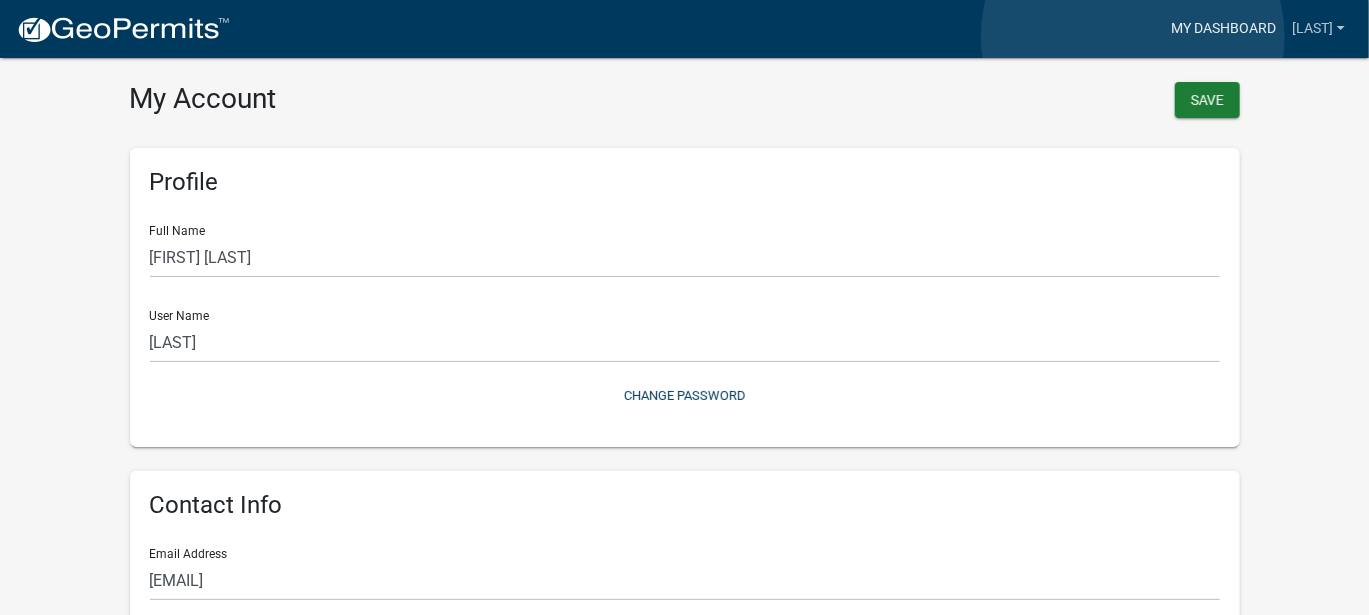 click on "My Dashboard" at bounding box center [1223, 29] 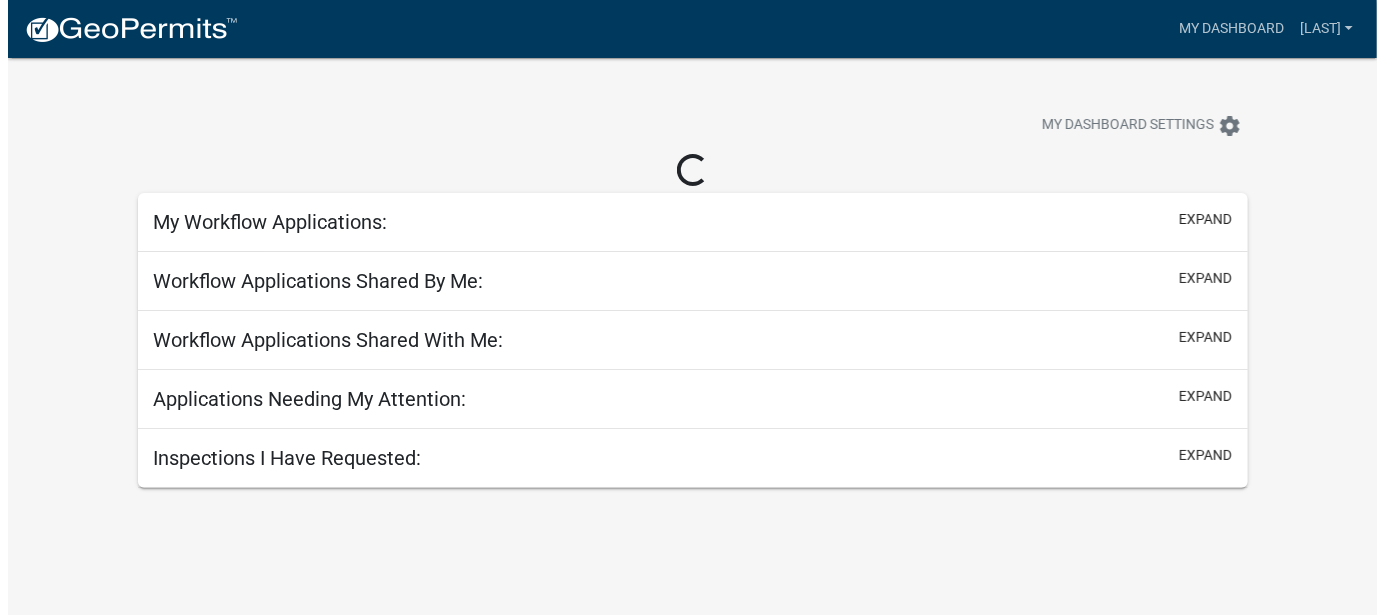 scroll, scrollTop: 0, scrollLeft: 0, axis: both 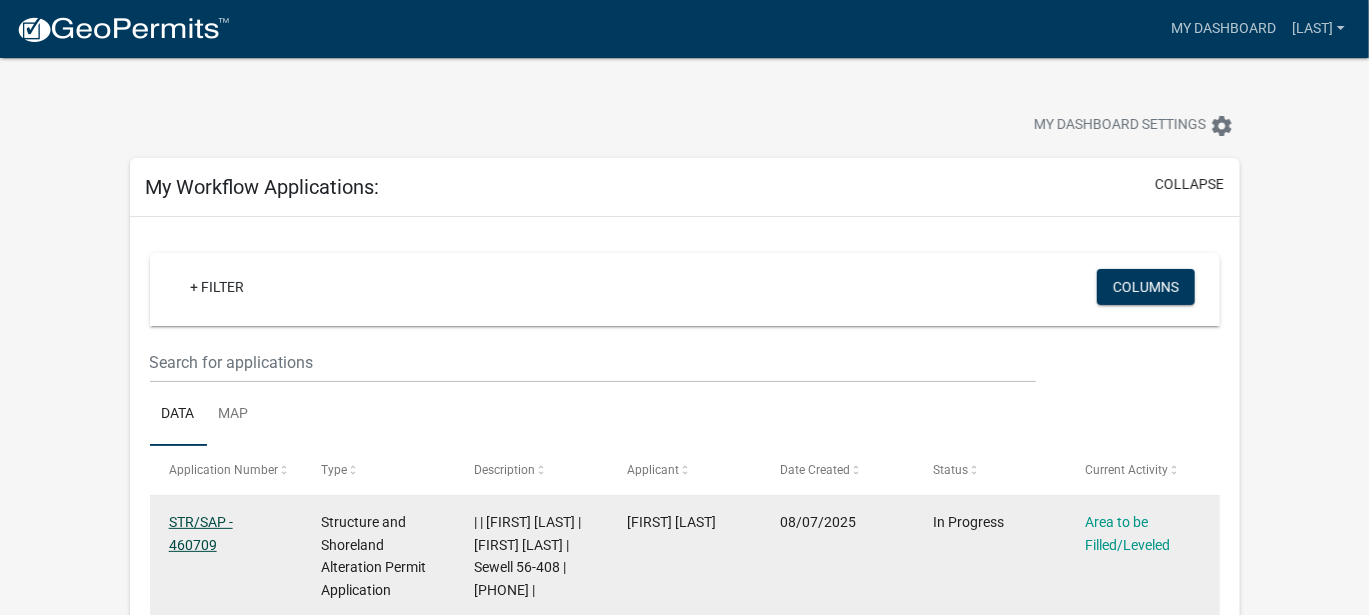 click on "STR/SAP - 460709" 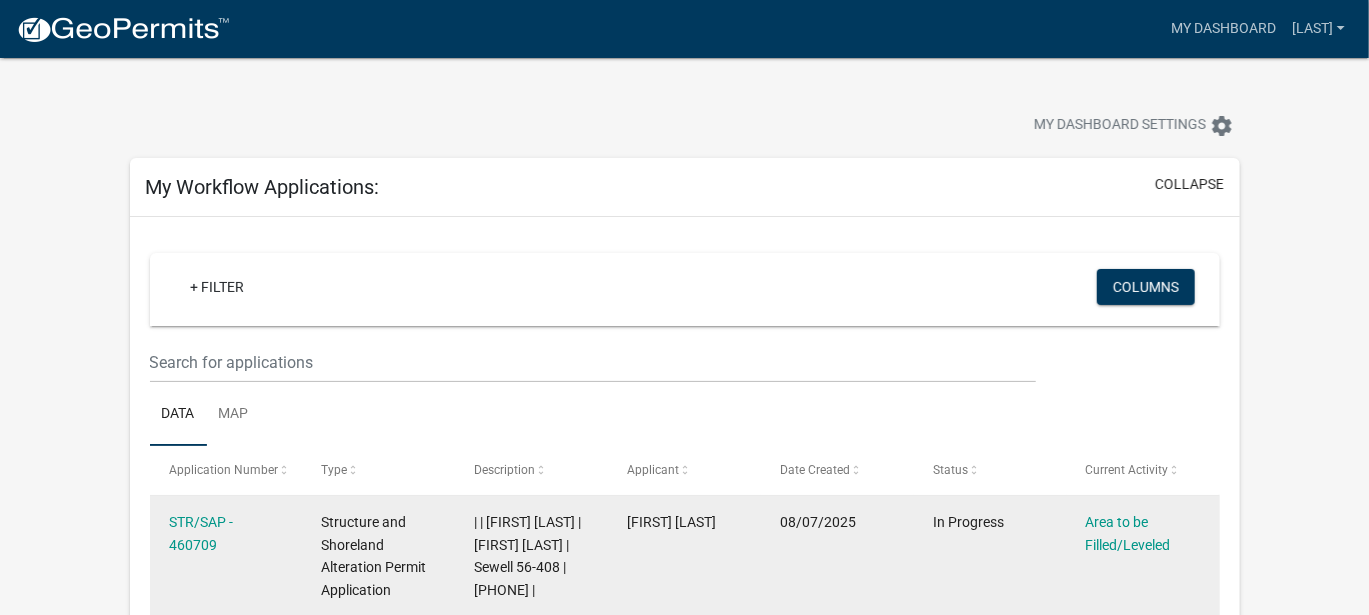 click on "STR/SAP - 460709" 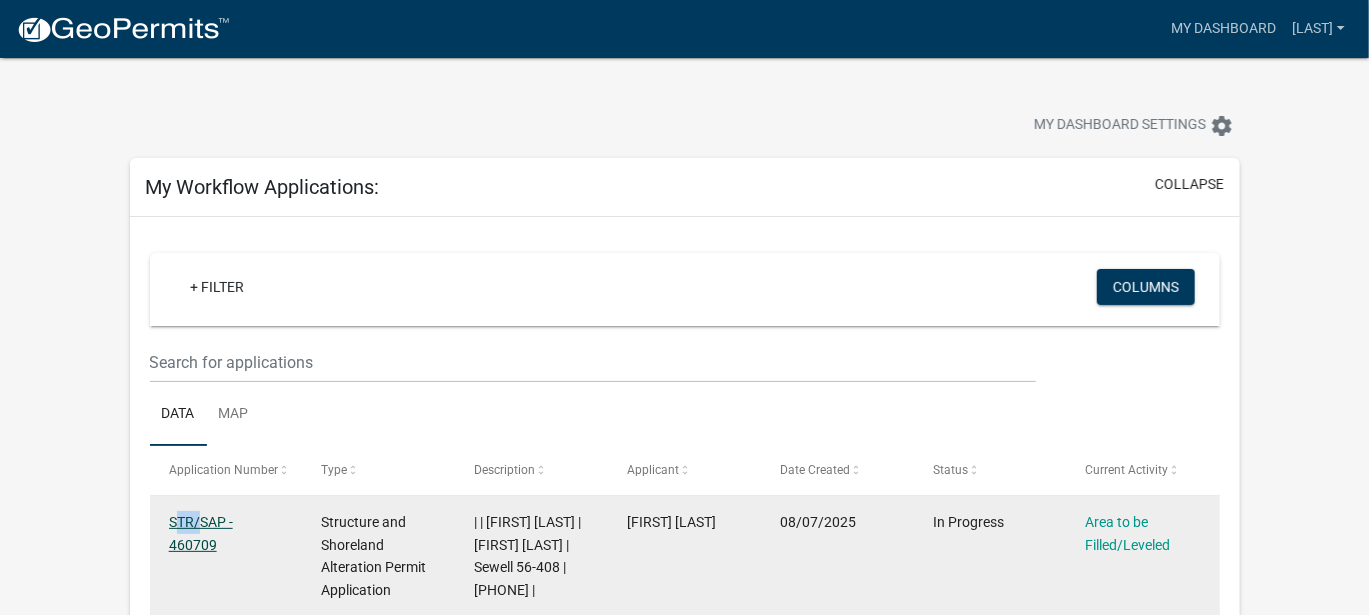 click on "STR/SAP - 460709" 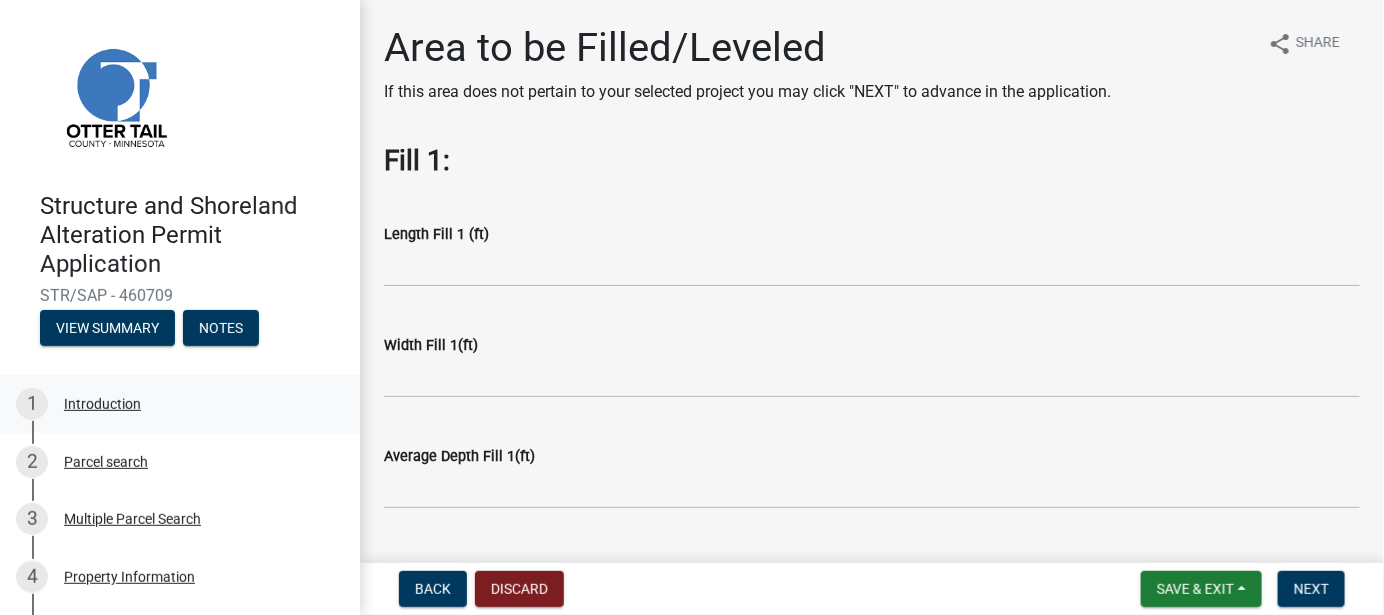 click on "Introduction" at bounding box center [102, 404] 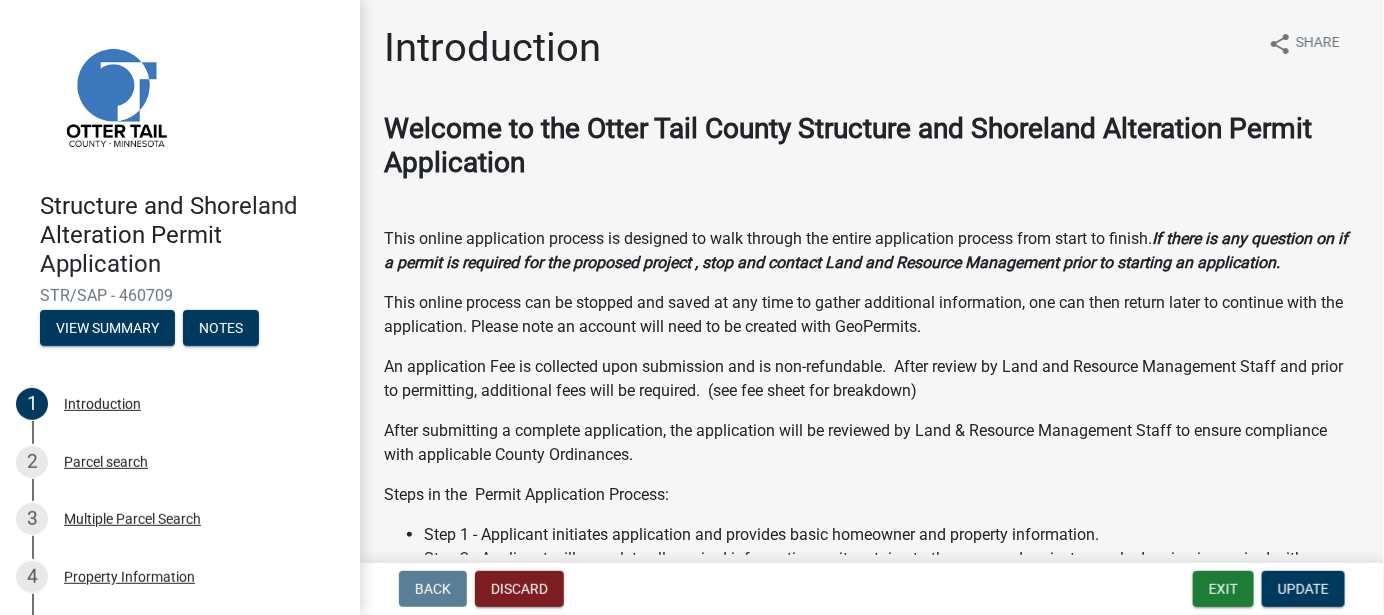 click on "After submitting a complete application, the application will be reviewed by Land & Resource Management Staff to ensure compliance with applicable County Ordinances." 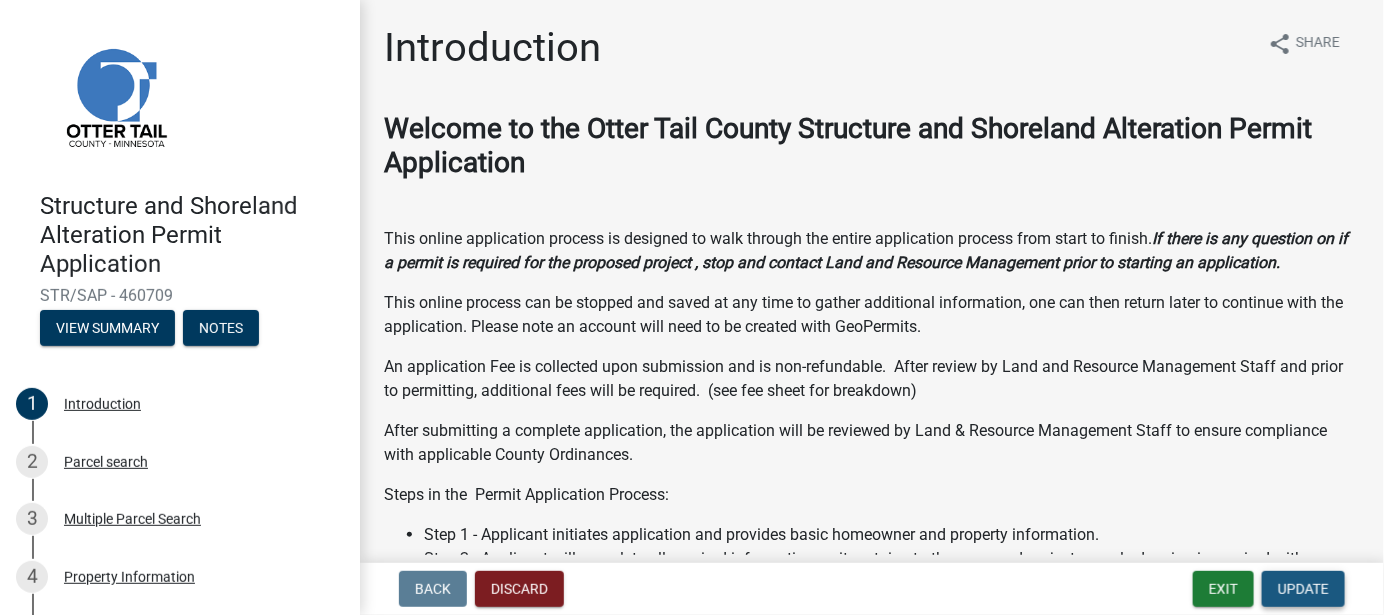 click on "Update" at bounding box center [1303, 589] 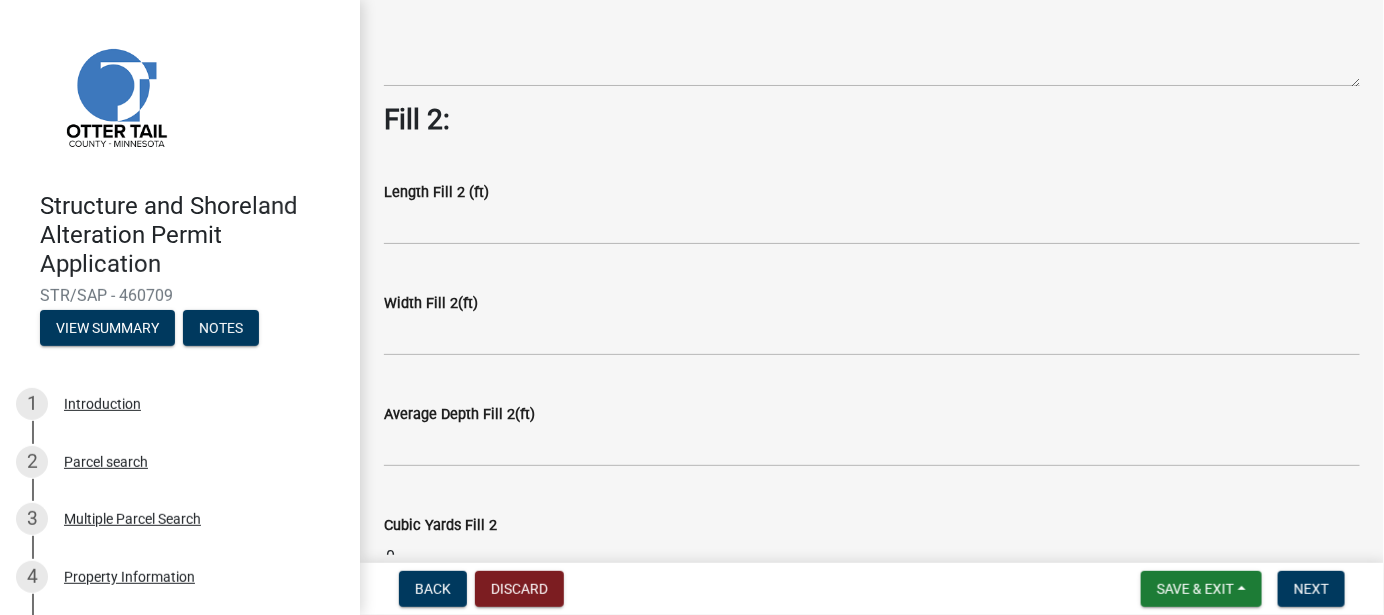 scroll, scrollTop: 642, scrollLeft: 0, axis: vertical 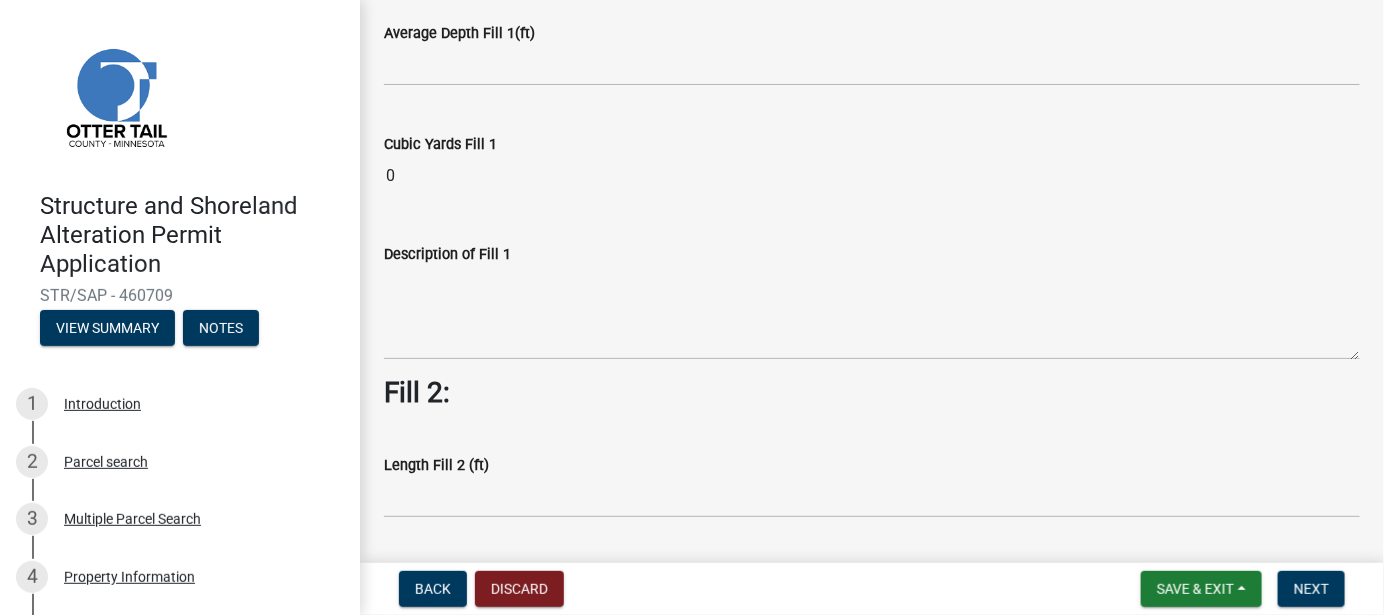 click on "Description of Fill 1" 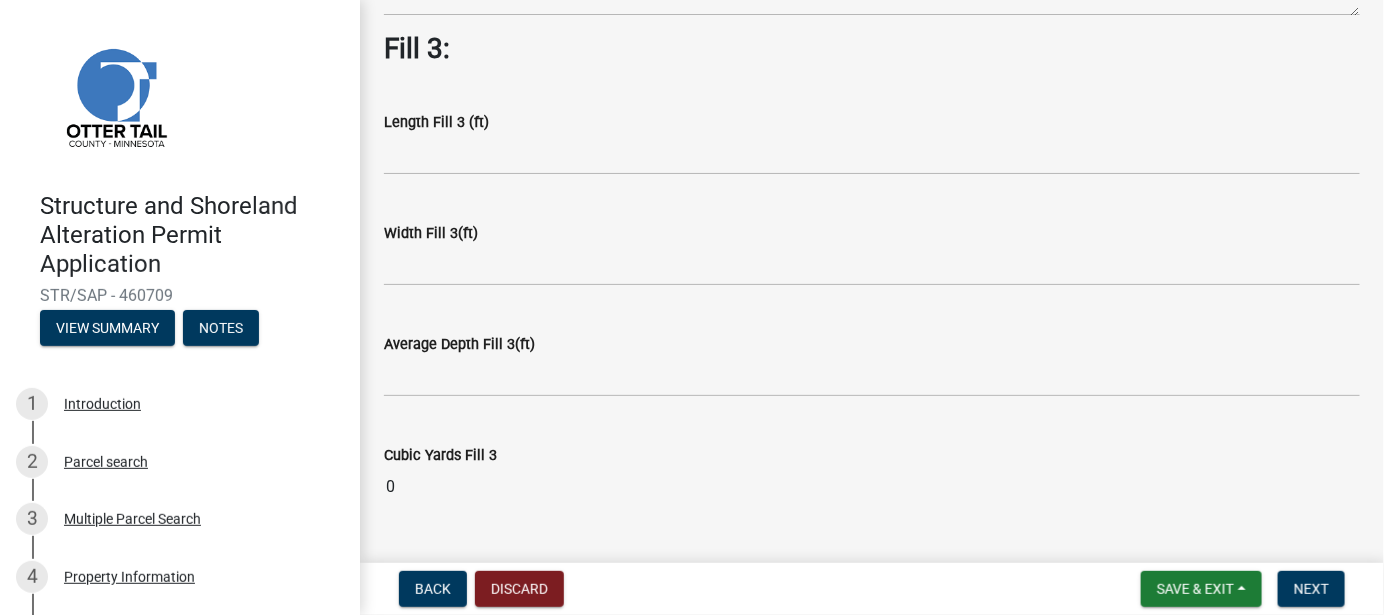 scroll, scrollTop: 1736, scrollLeft: 0, axis: vertical 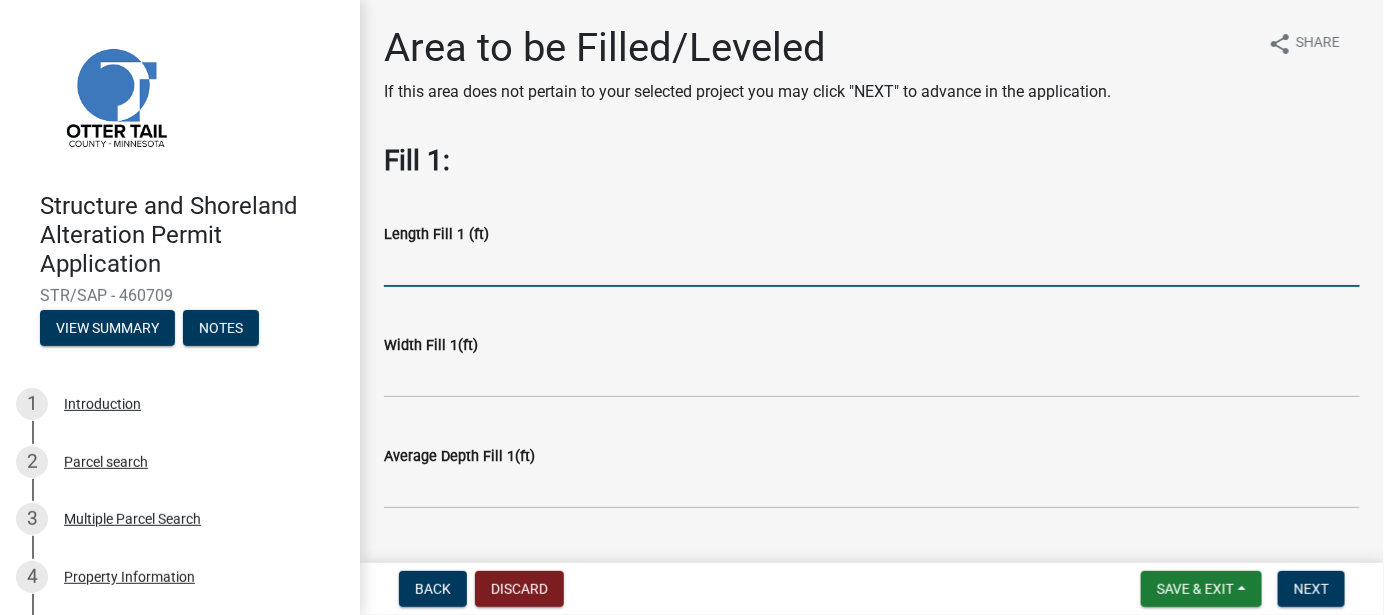 click 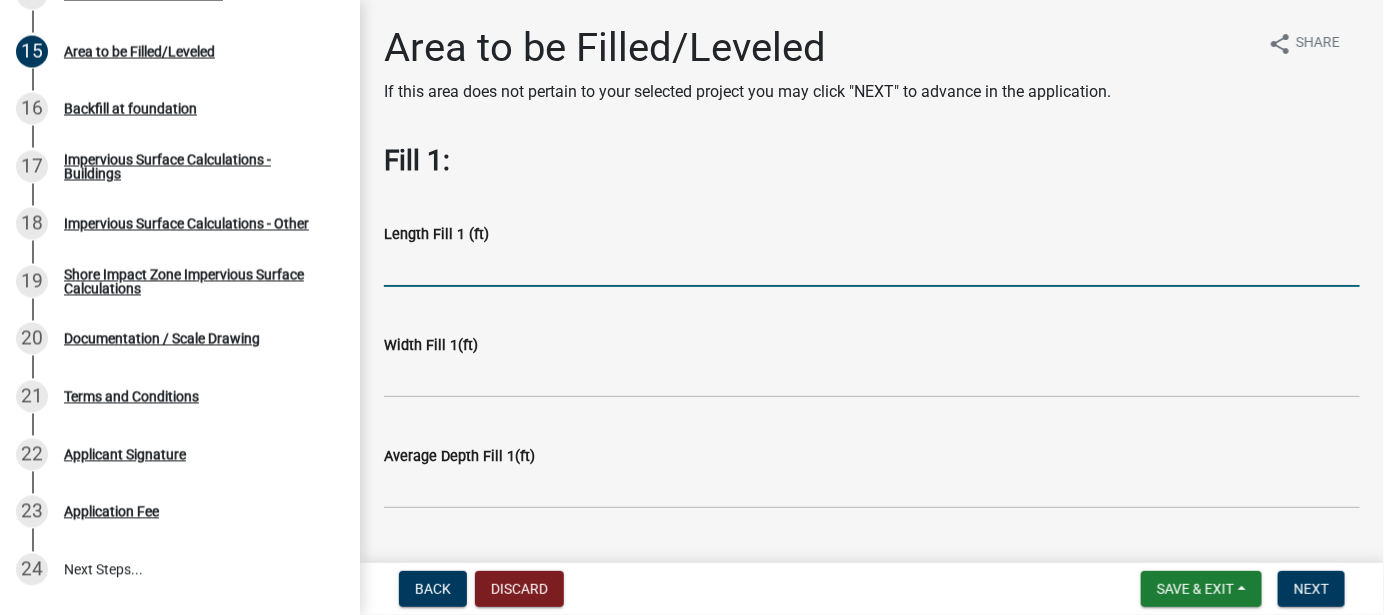 scroll, scrollTop: 1074, scrollLeft: 0, axis: vertical 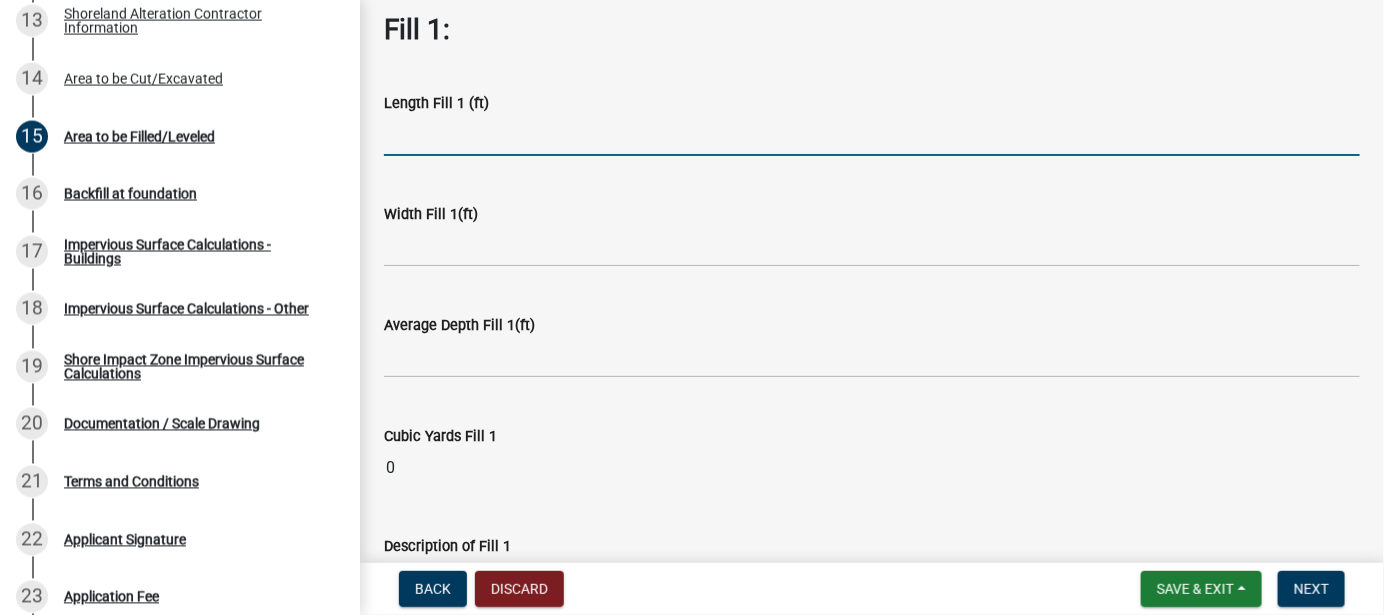 click 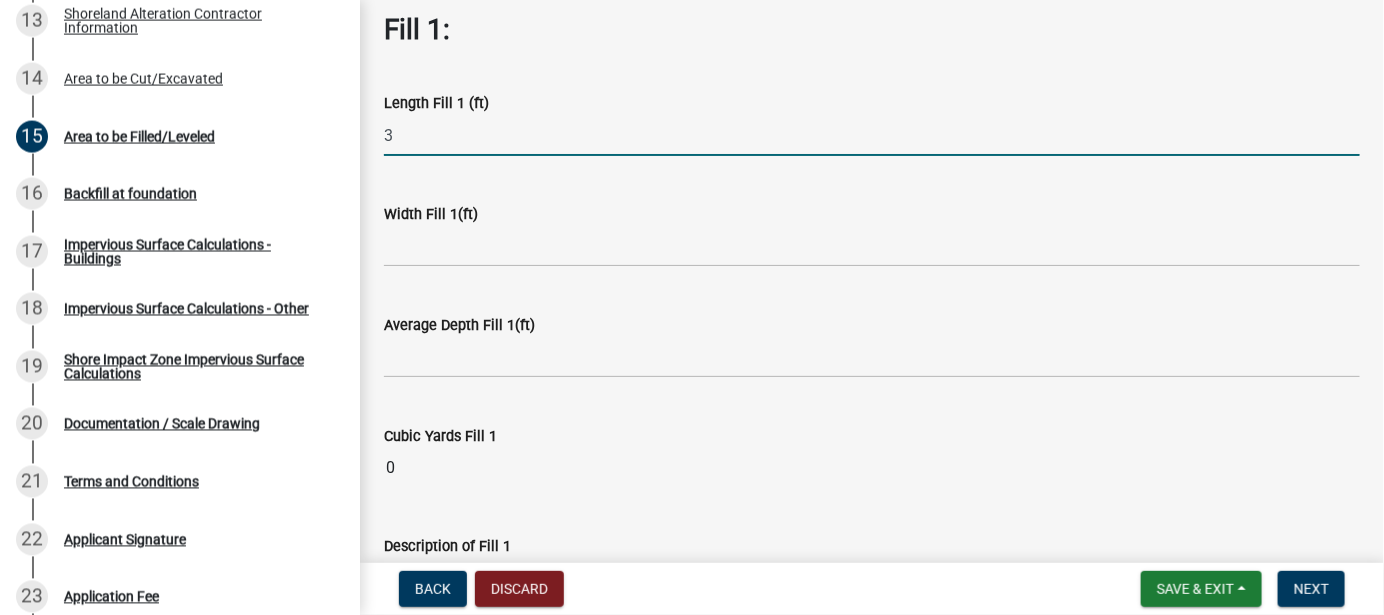 type 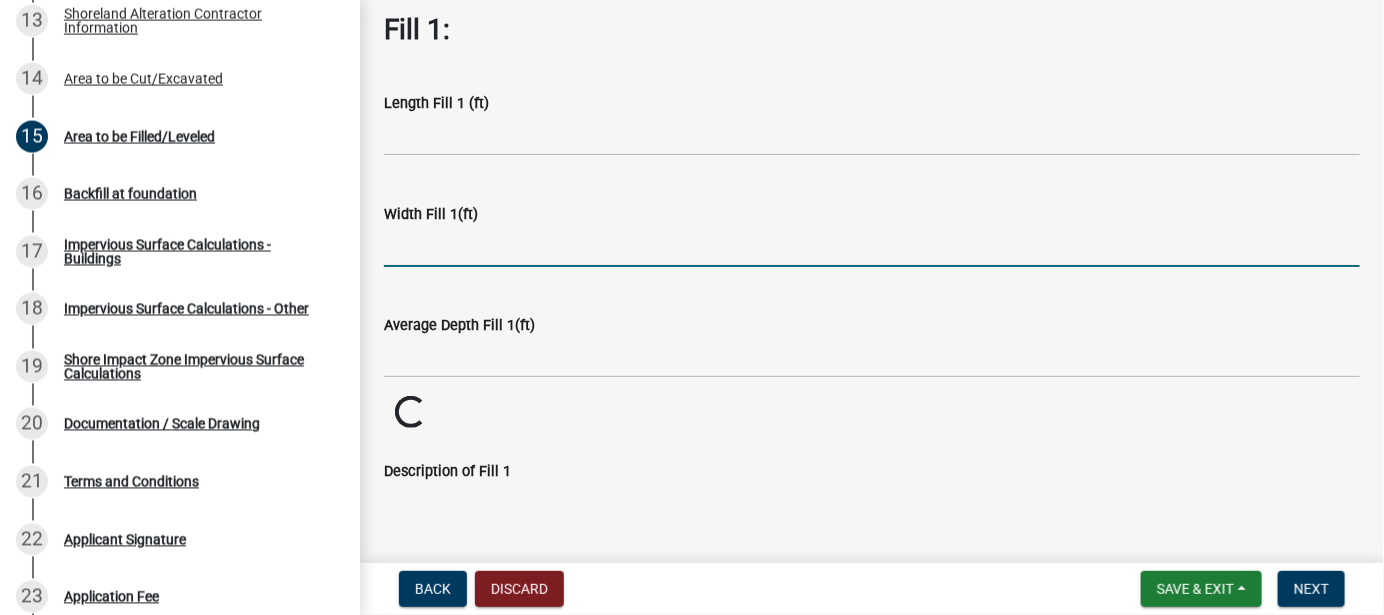 click 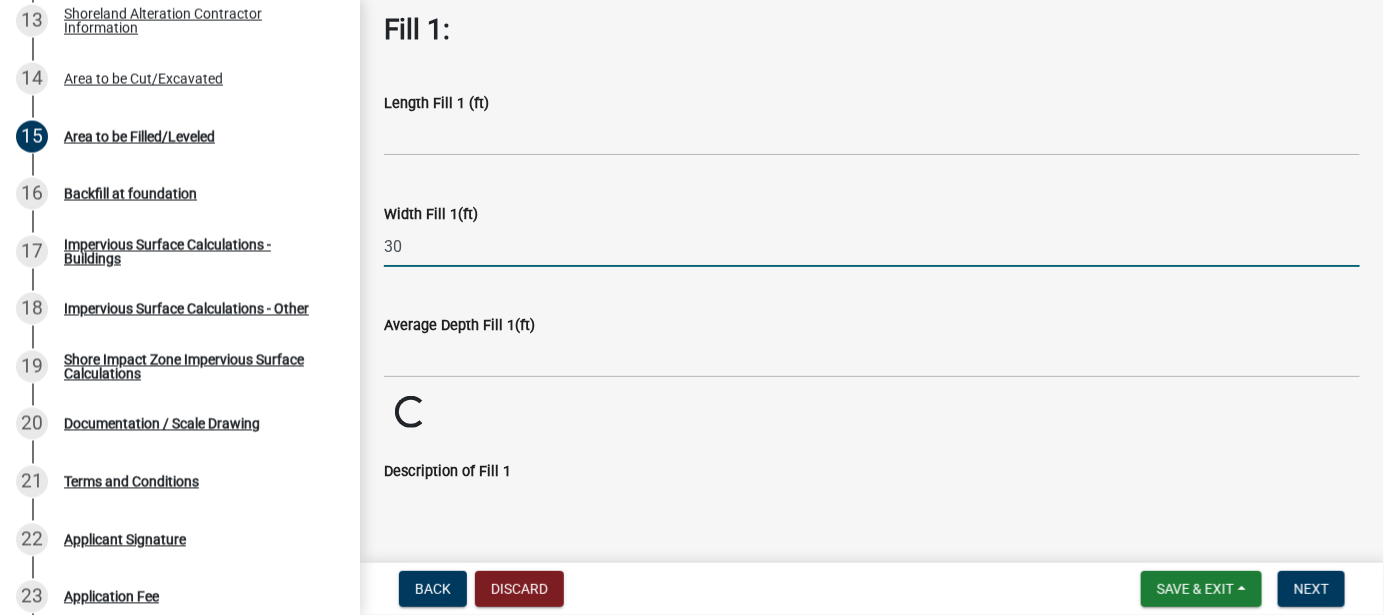 type on "30" 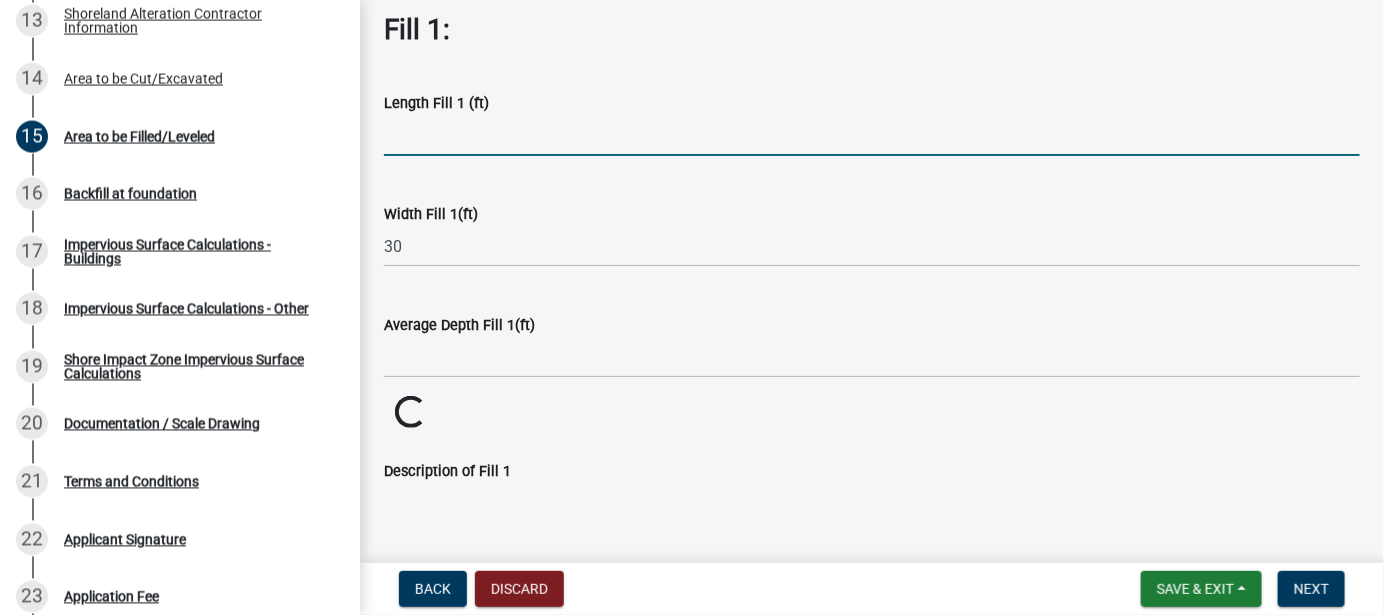 click 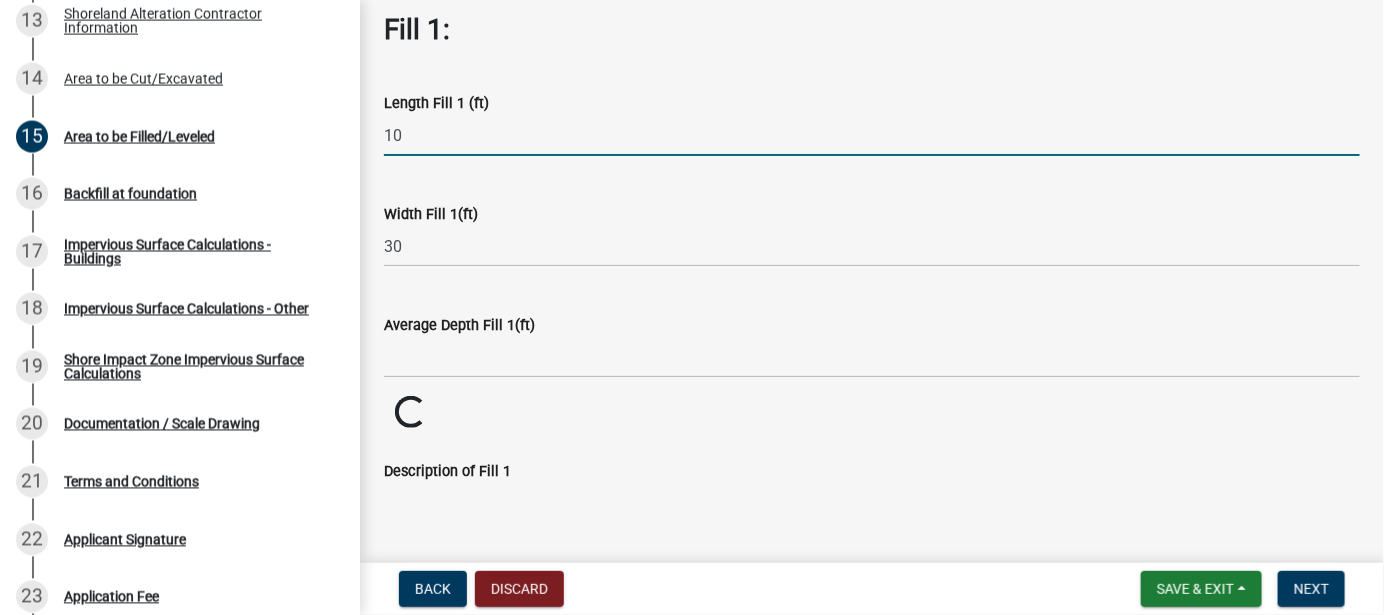 type on "10" 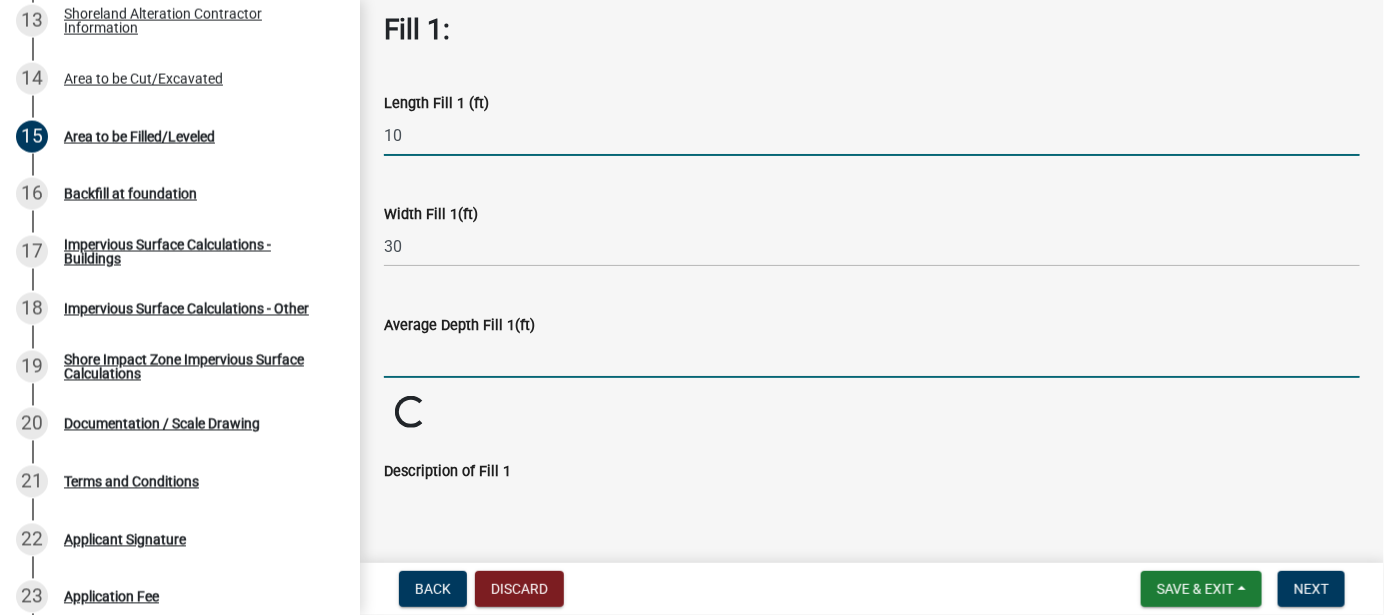 click 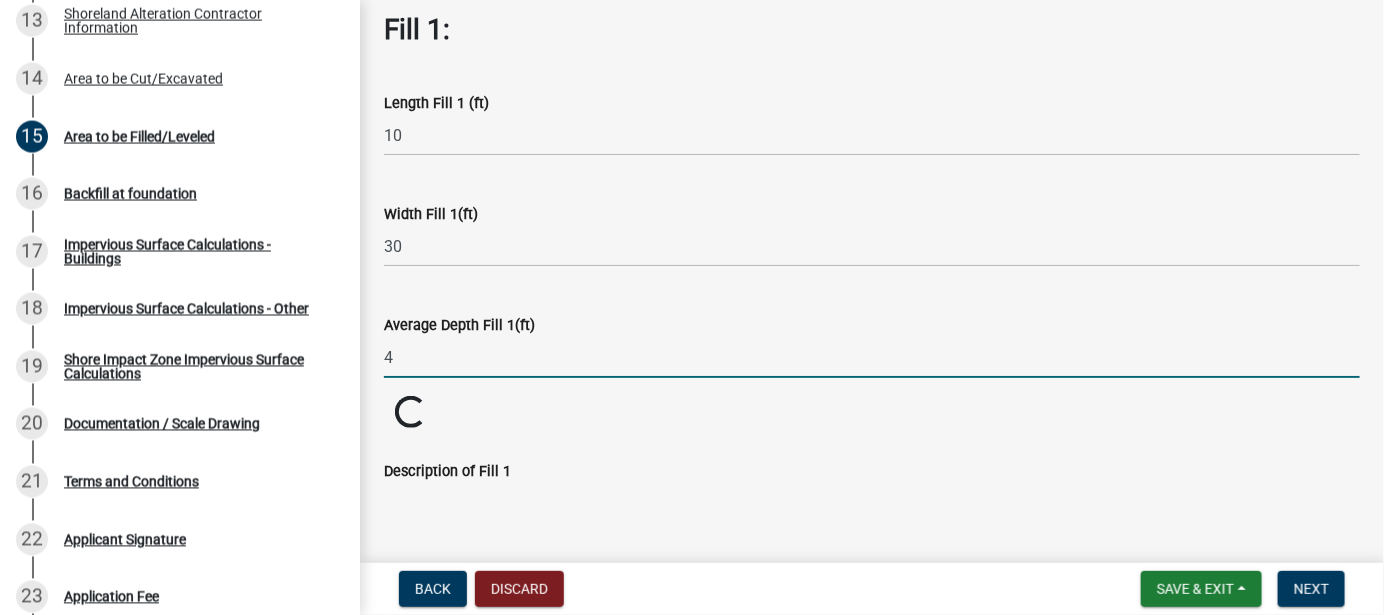 type on "4" 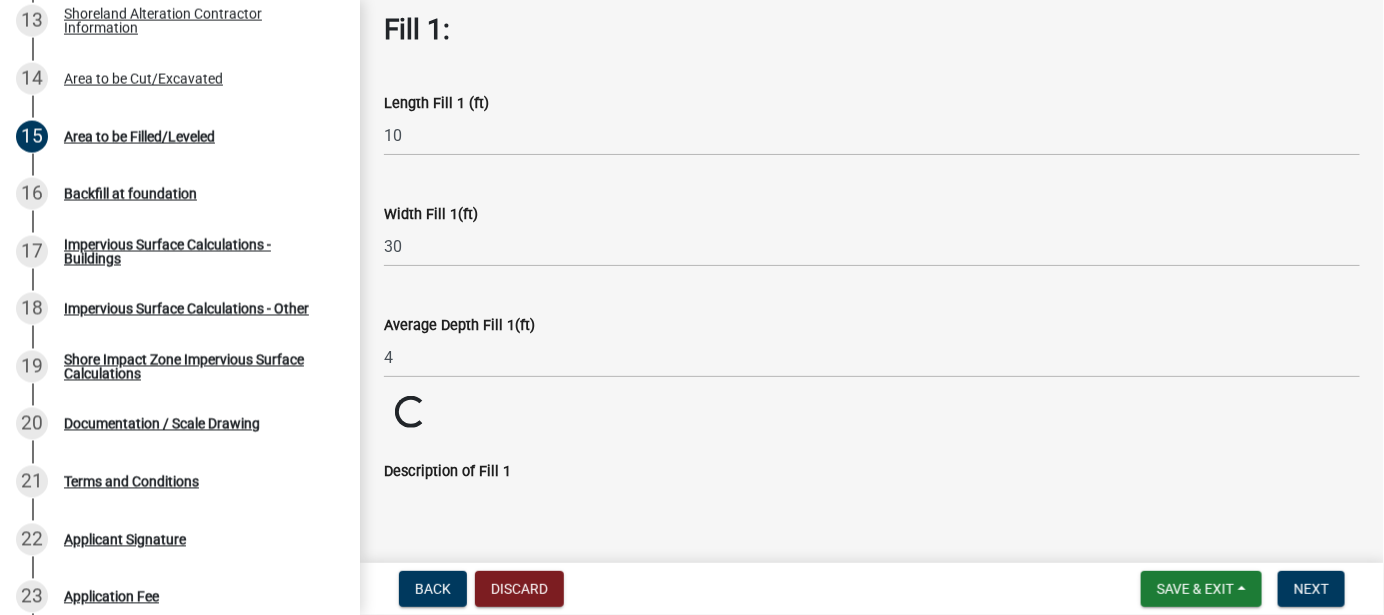 click on "Loading..." 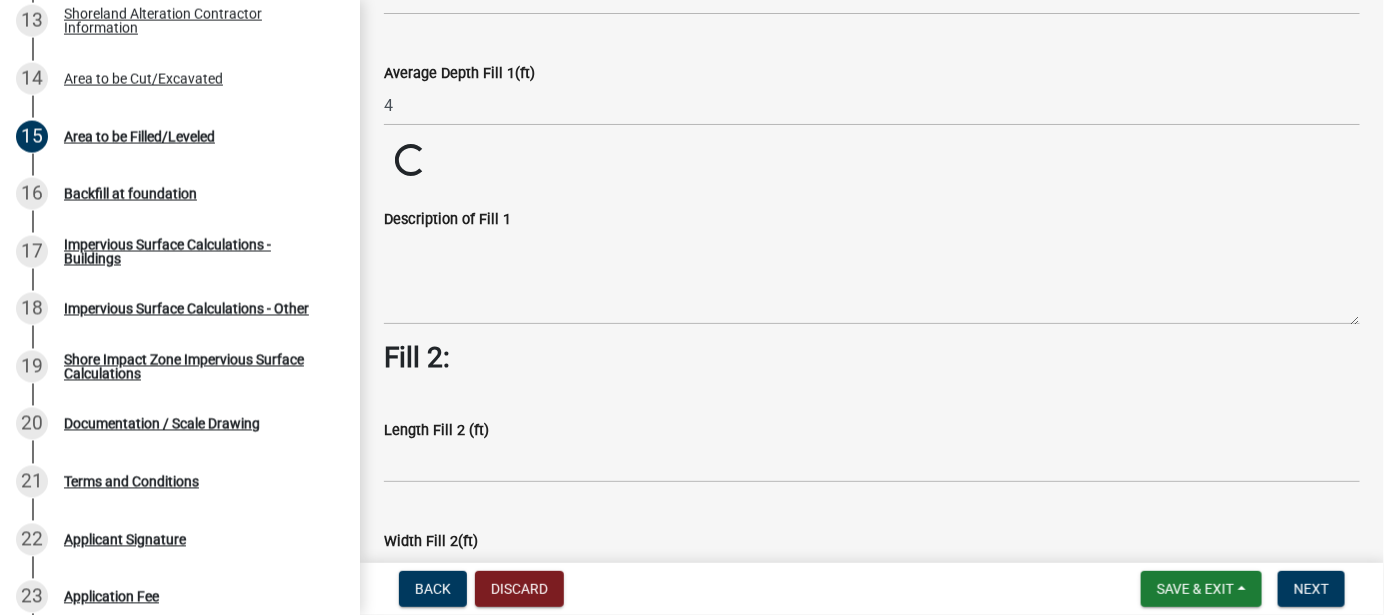 scroll, scrollTop: 131, scrollLeft: 0, axis: vertical 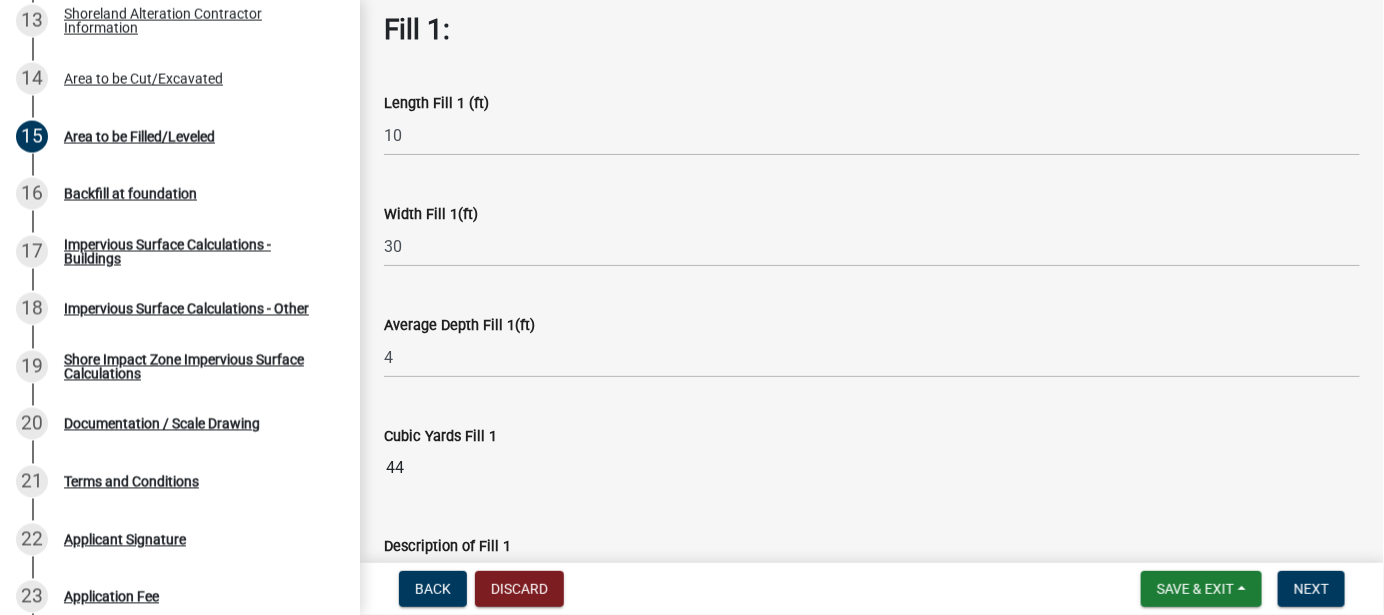 click on "Average Depth Fill 1(ft)  4" 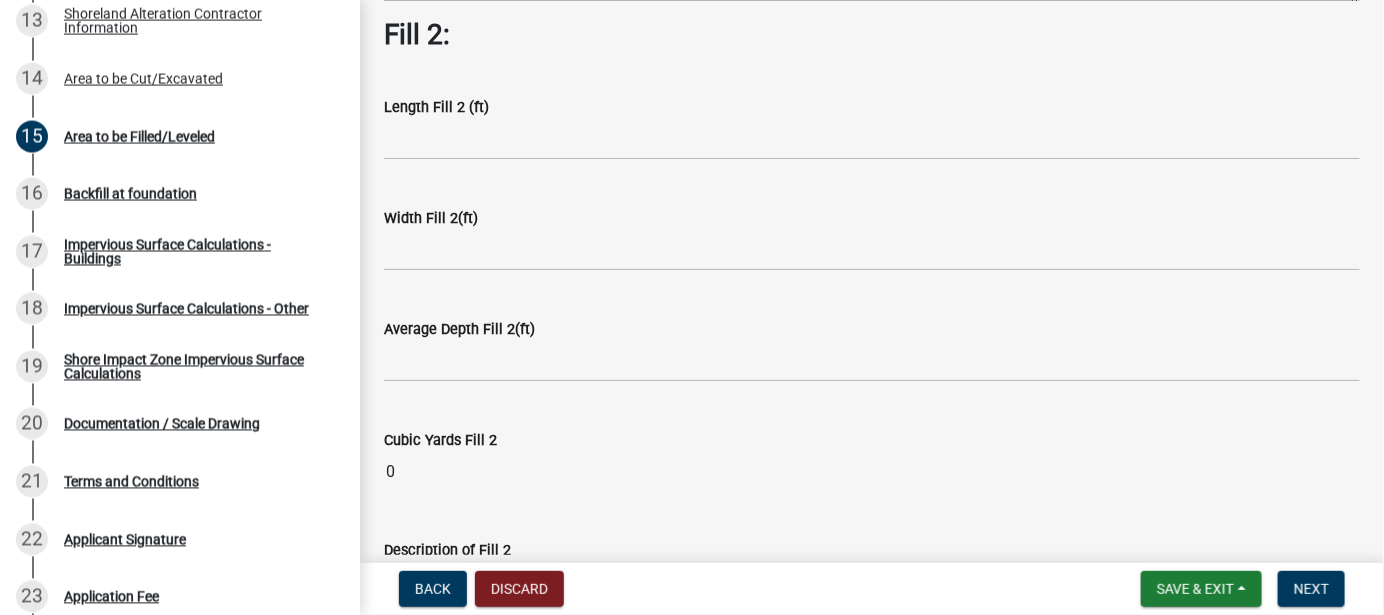 scroll, scrollTop: 131, scrollLeft: 0, axis: vertical 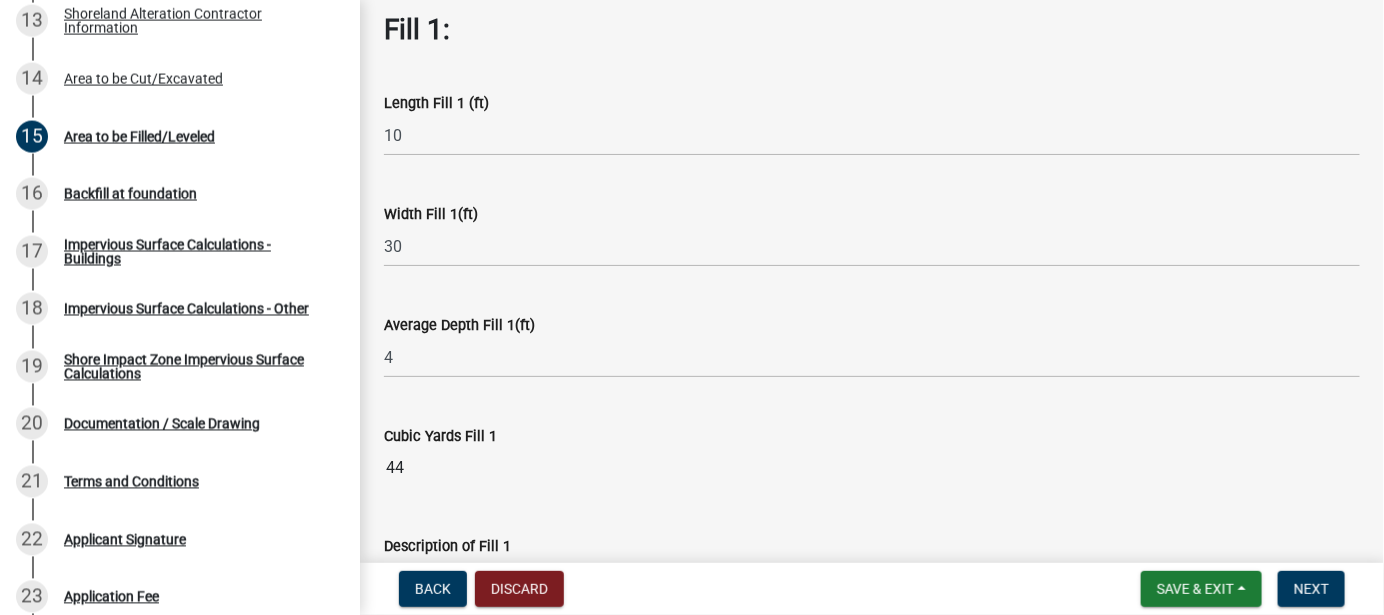 click on "Description of Fill 1" 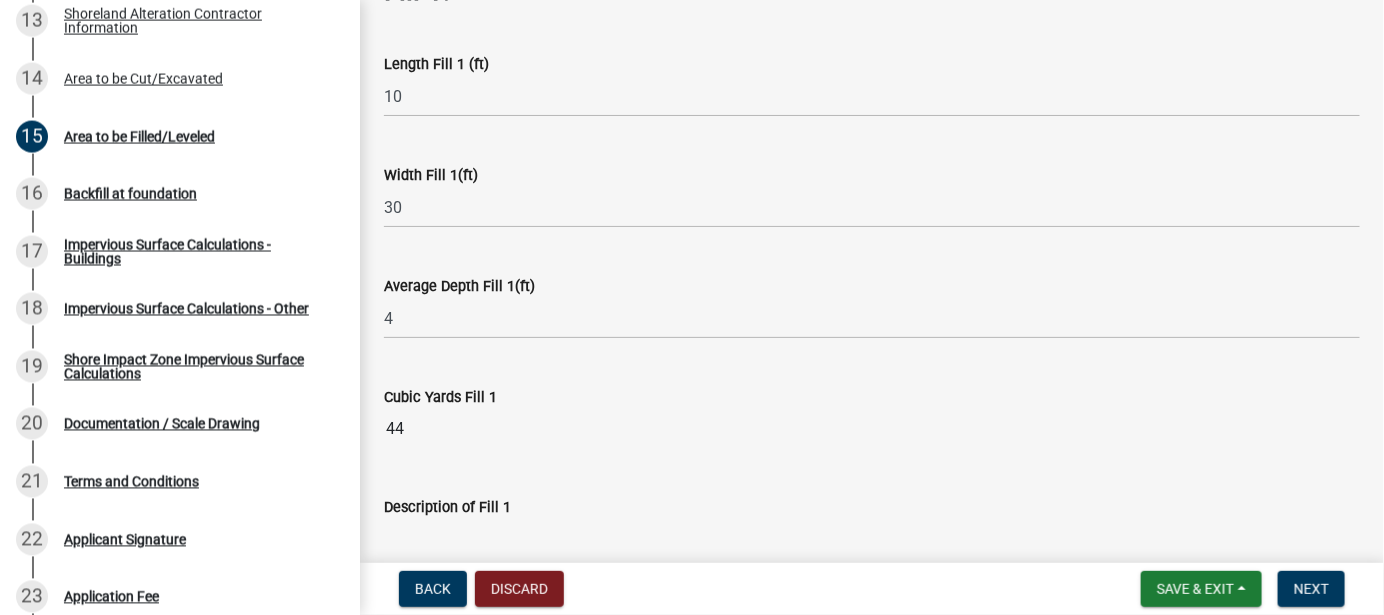 scroll, scrollTop: 210, scrollLeft: 0, axis: vertical 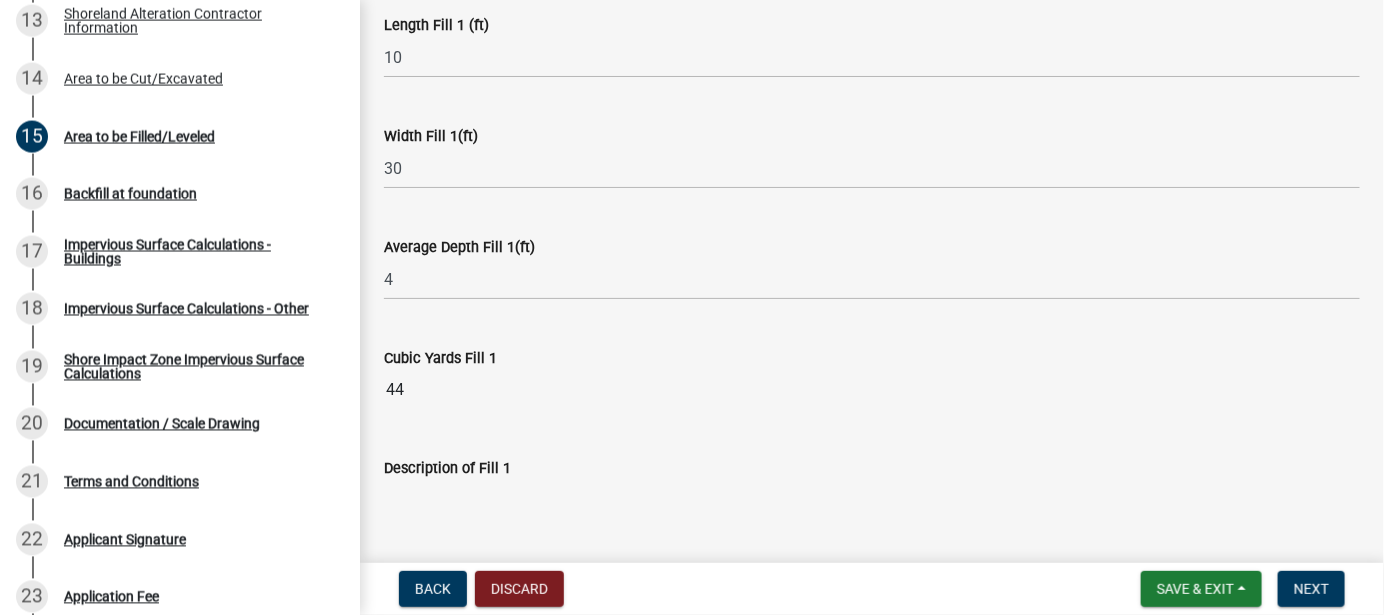 click on "Description of Fill 1" at bounding box center [872, 527] 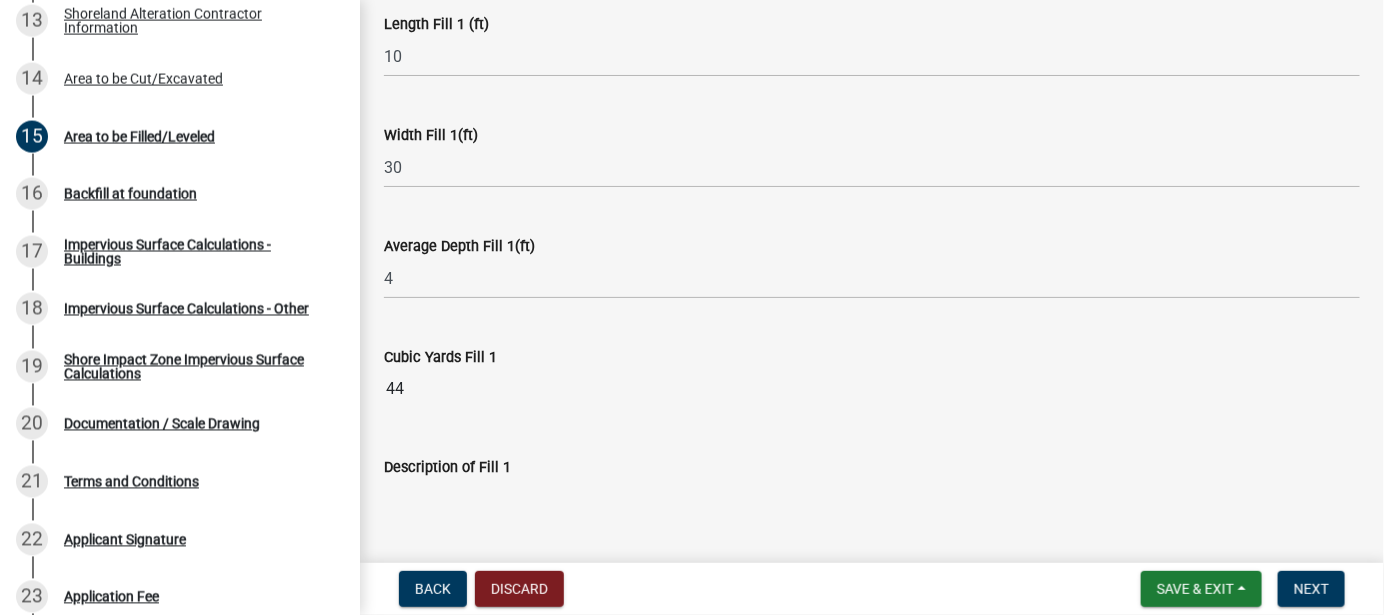 click on "Description of Fill 1" at bounding box center [872, 526] 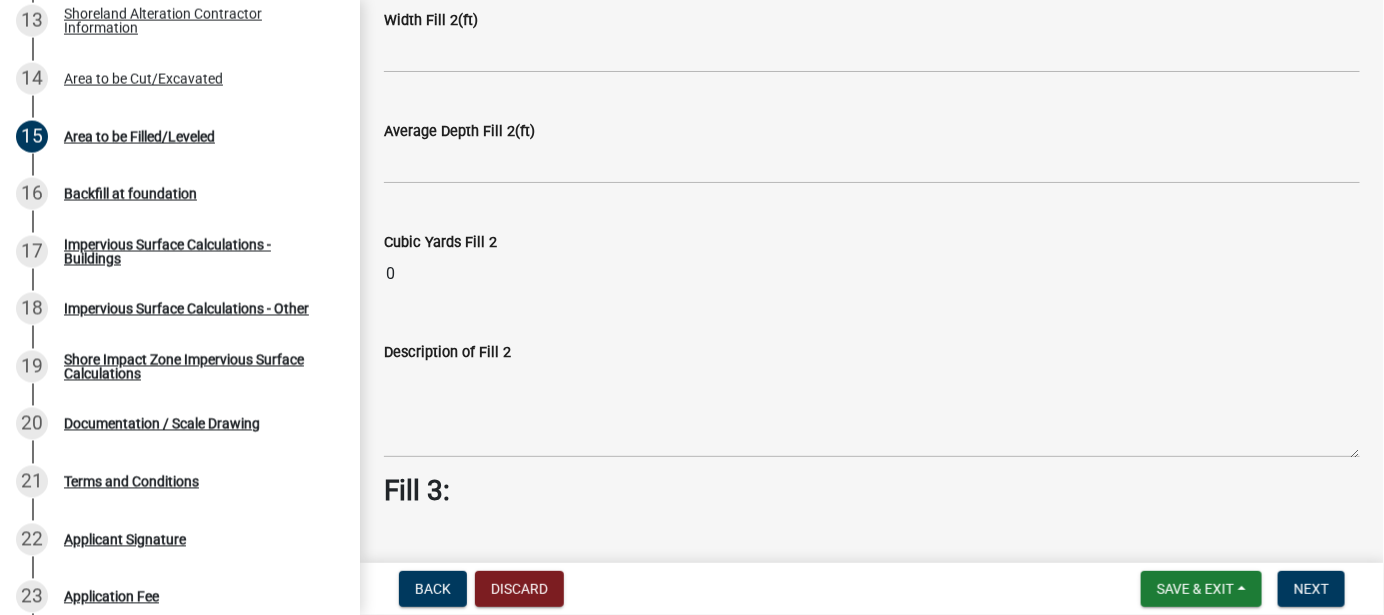 scroll, scrollTop: 1040, scrollLeft: 0, axis: vertical 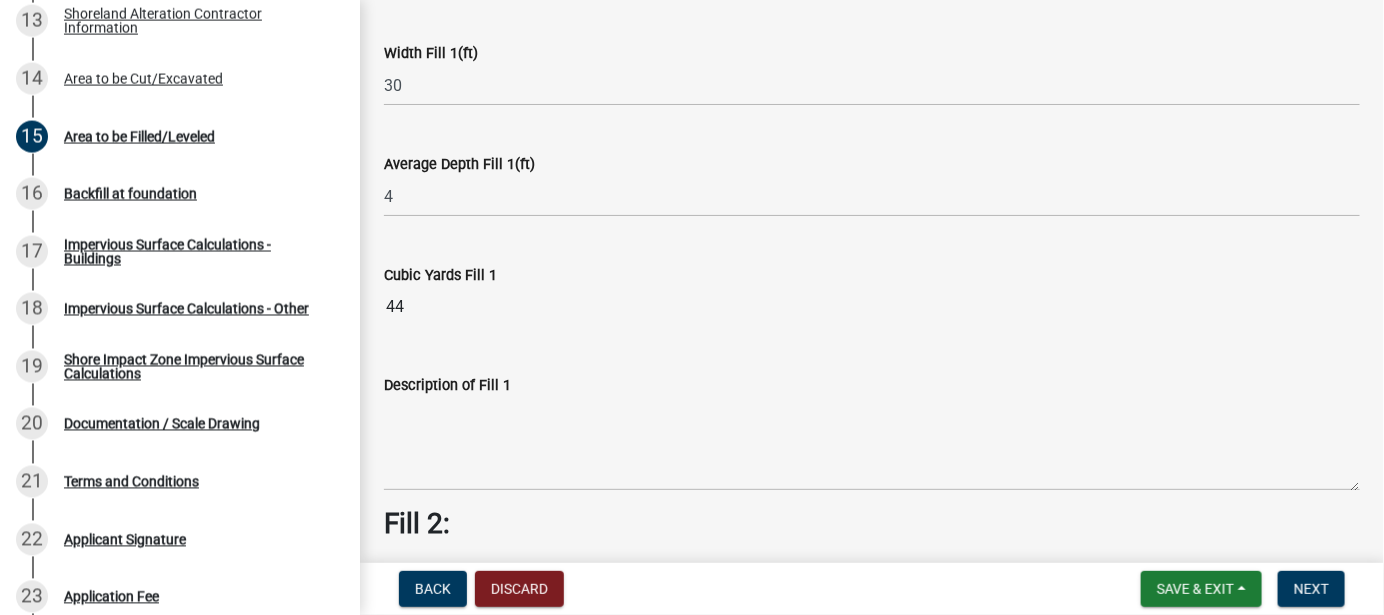 click on "Average Depth Fill 1(ft)  4" 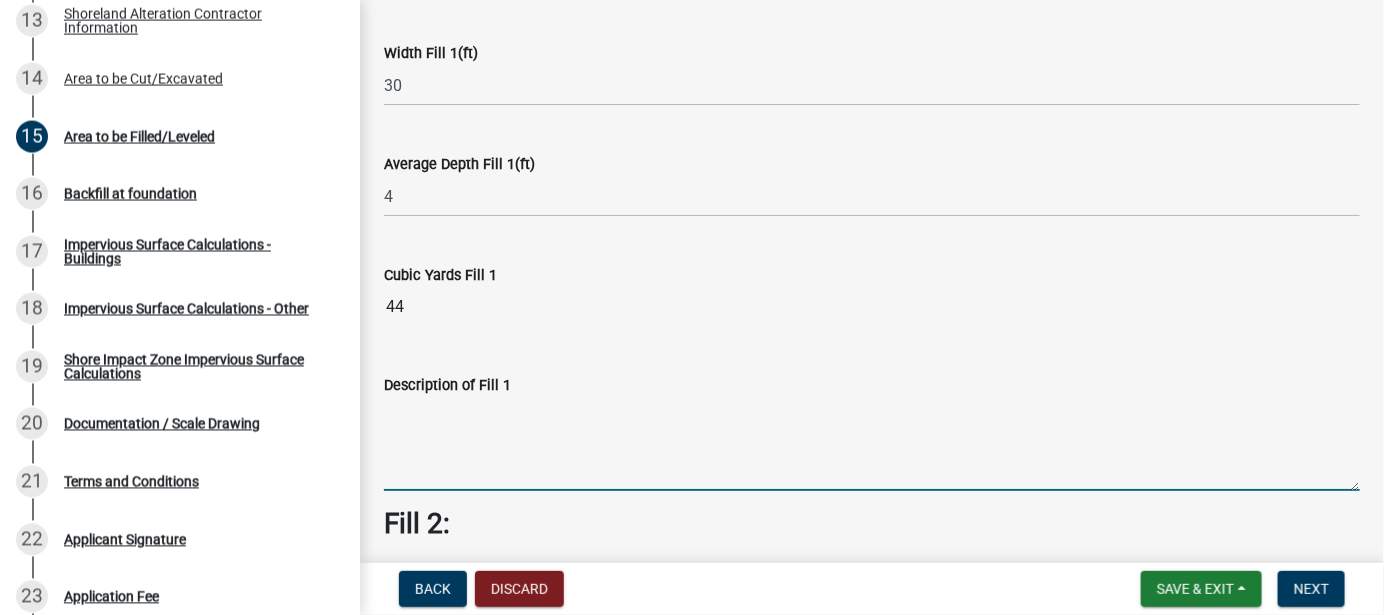 click on "Description of Fill 1" at bounding box center [872, 444] 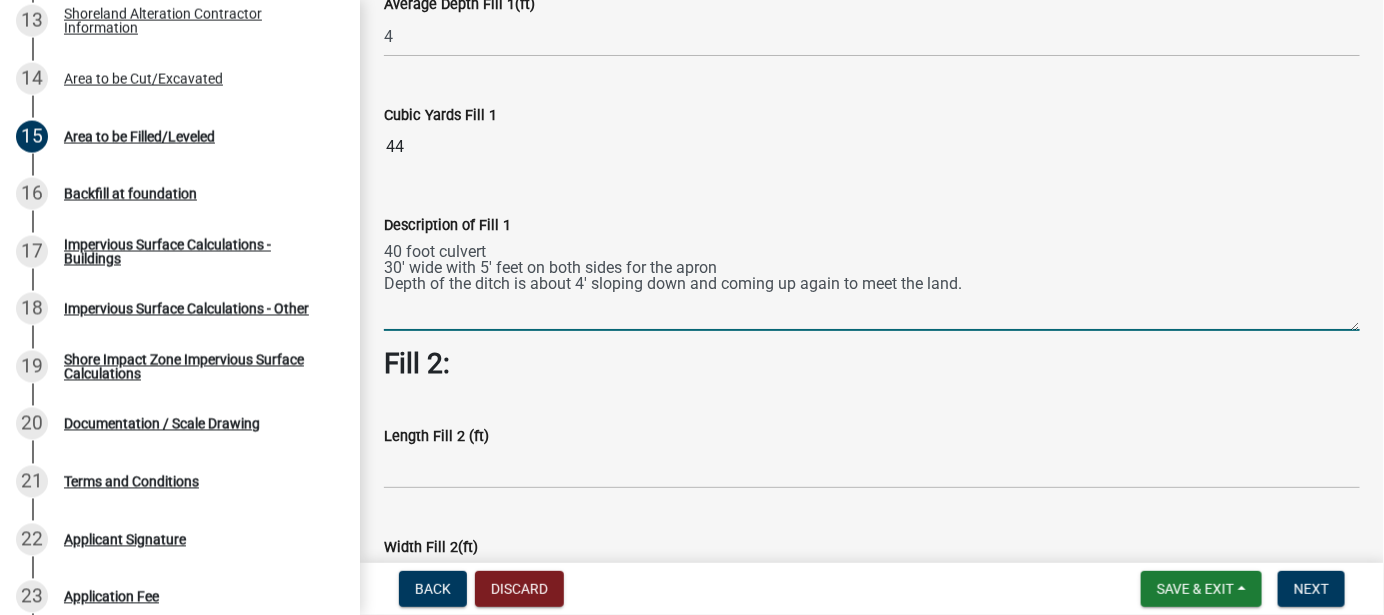 scroll, scrollTop: 492, scrollLeft: 0, axis: vertical 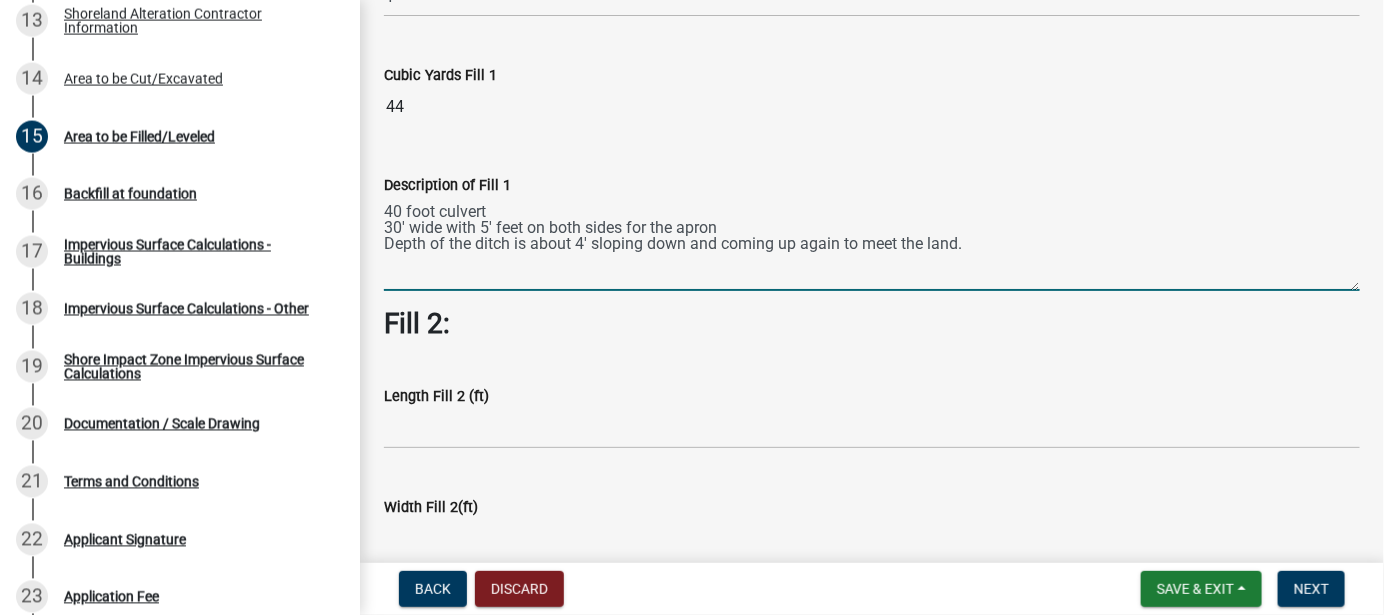 type on "40 foot culvert
30' wide with 5' feet on both sides for the apron
Depth of the ditch is about 4' sloping down and coming up again to meet the land." 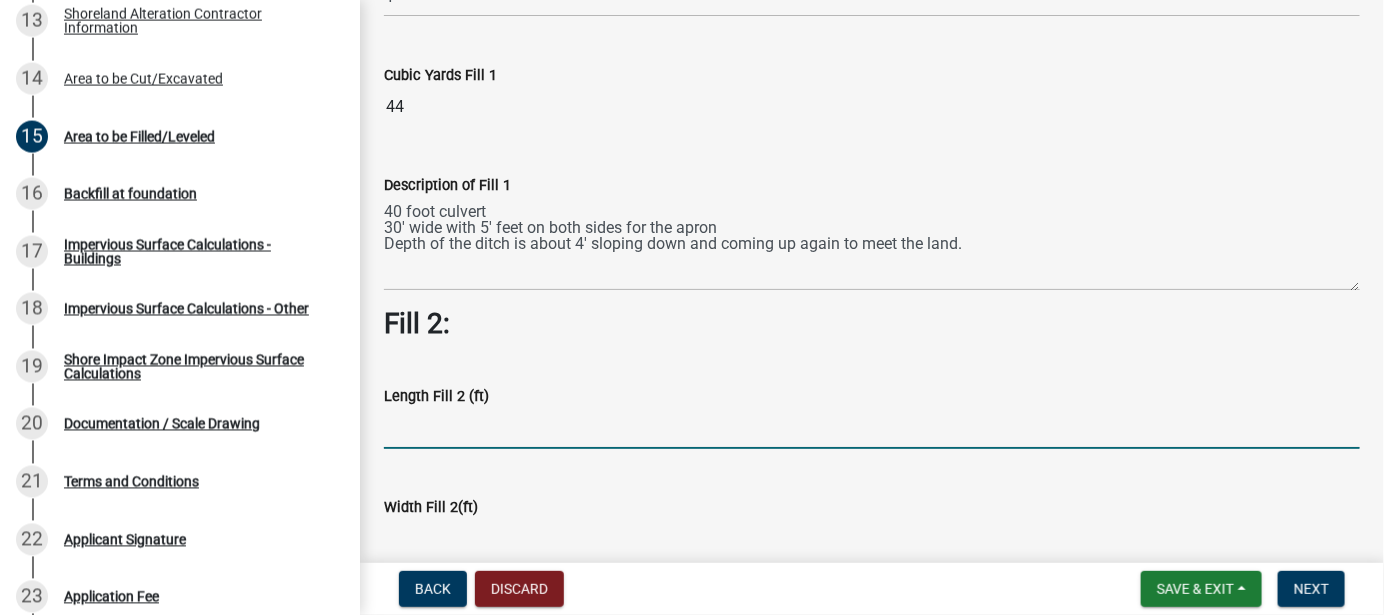 click 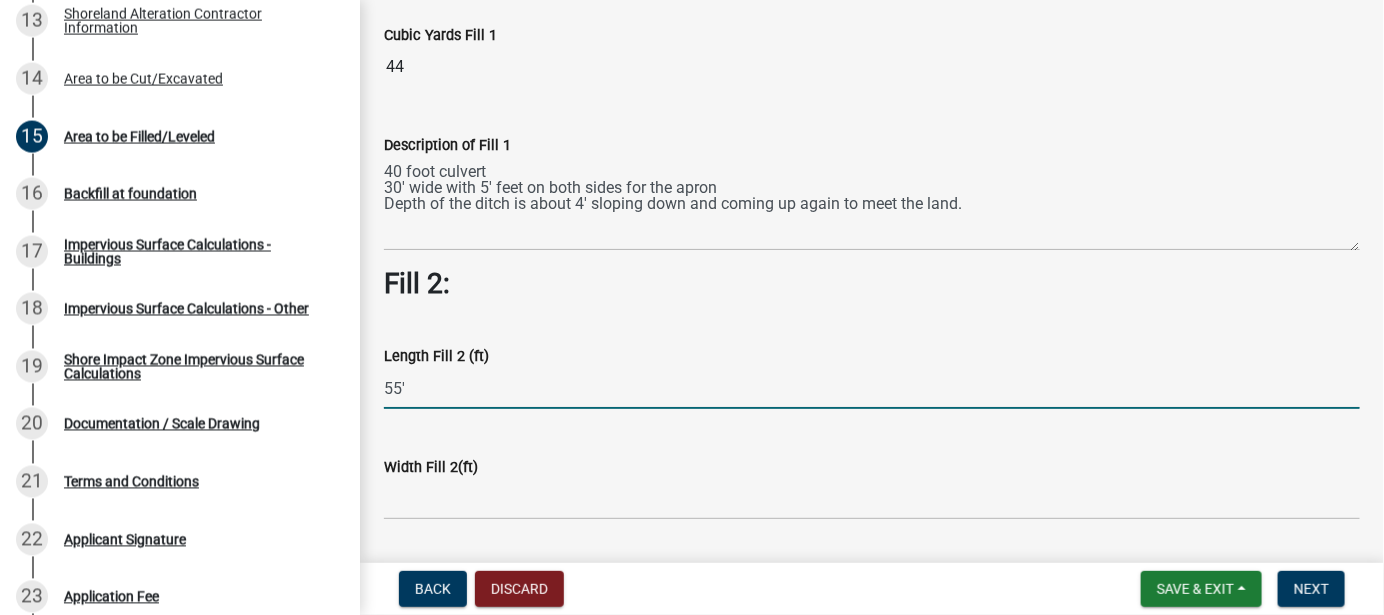 scroll, scrollTop: 572, scrollLeft: 0, axis: vertical 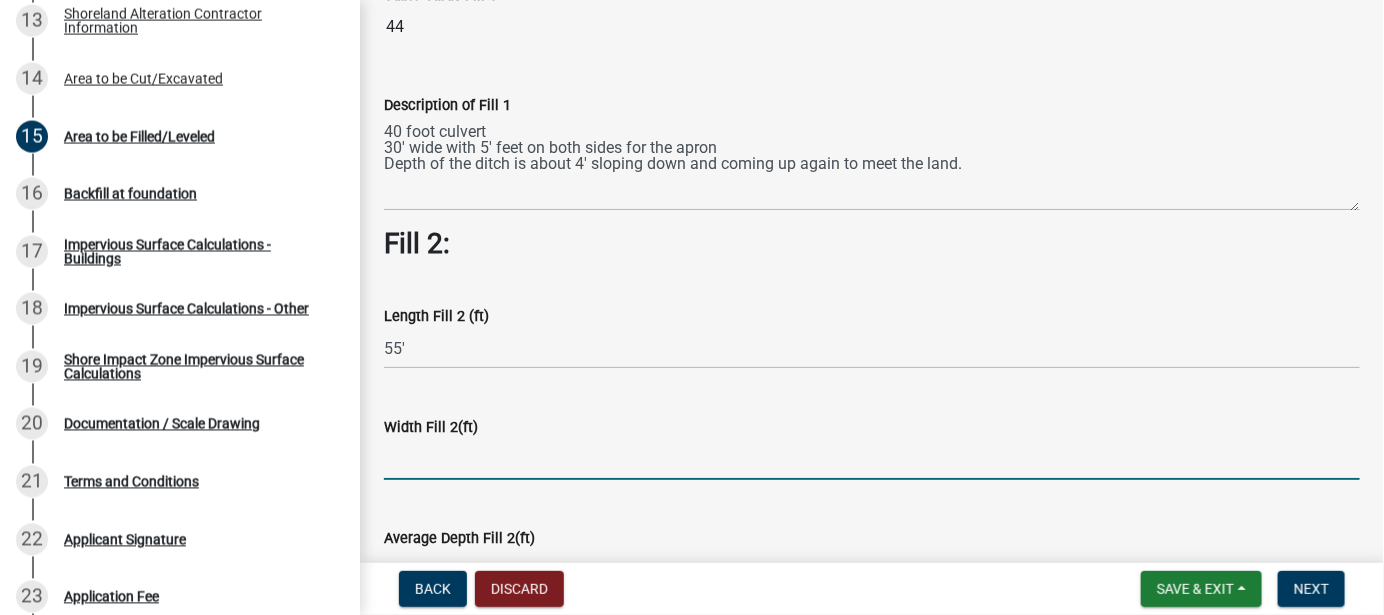 type on "55" 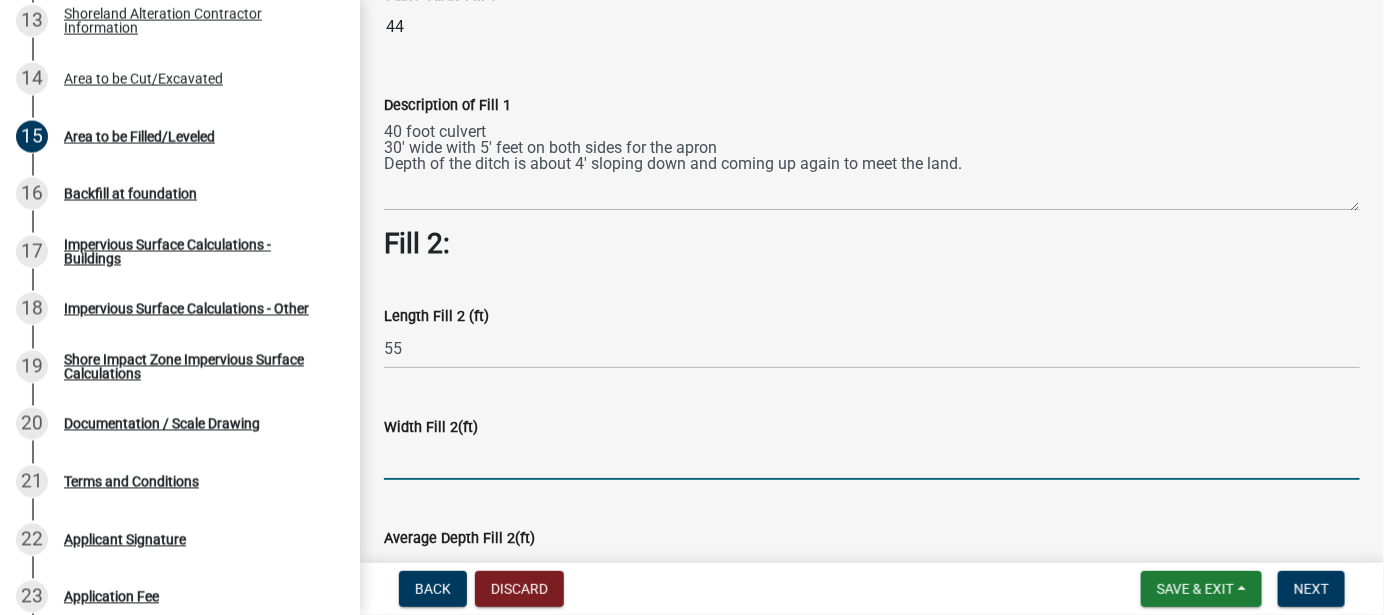 click 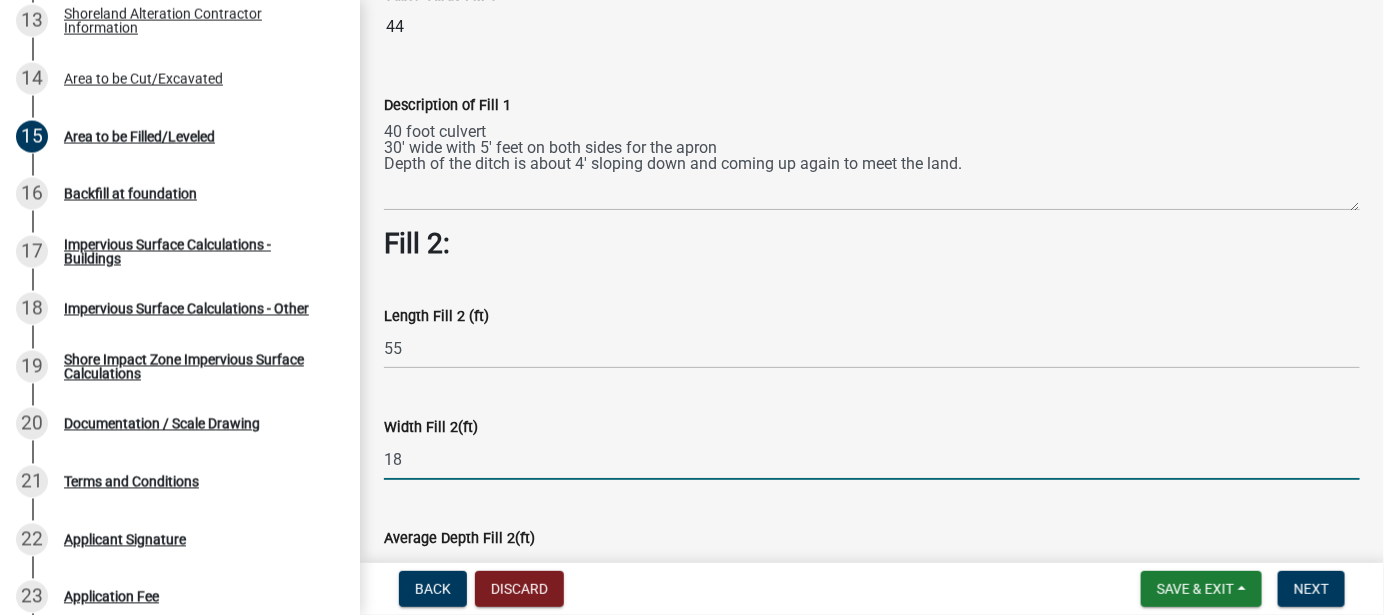 click on "18" 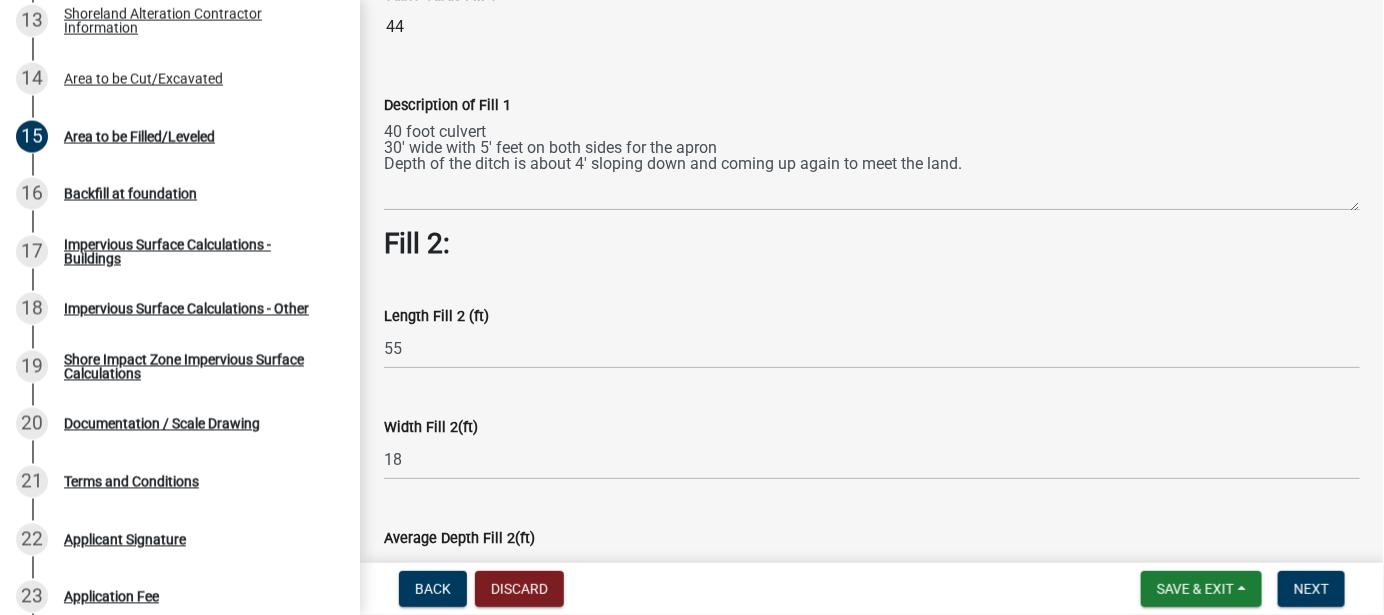 click on "Average Depth Fill 2(ft)" 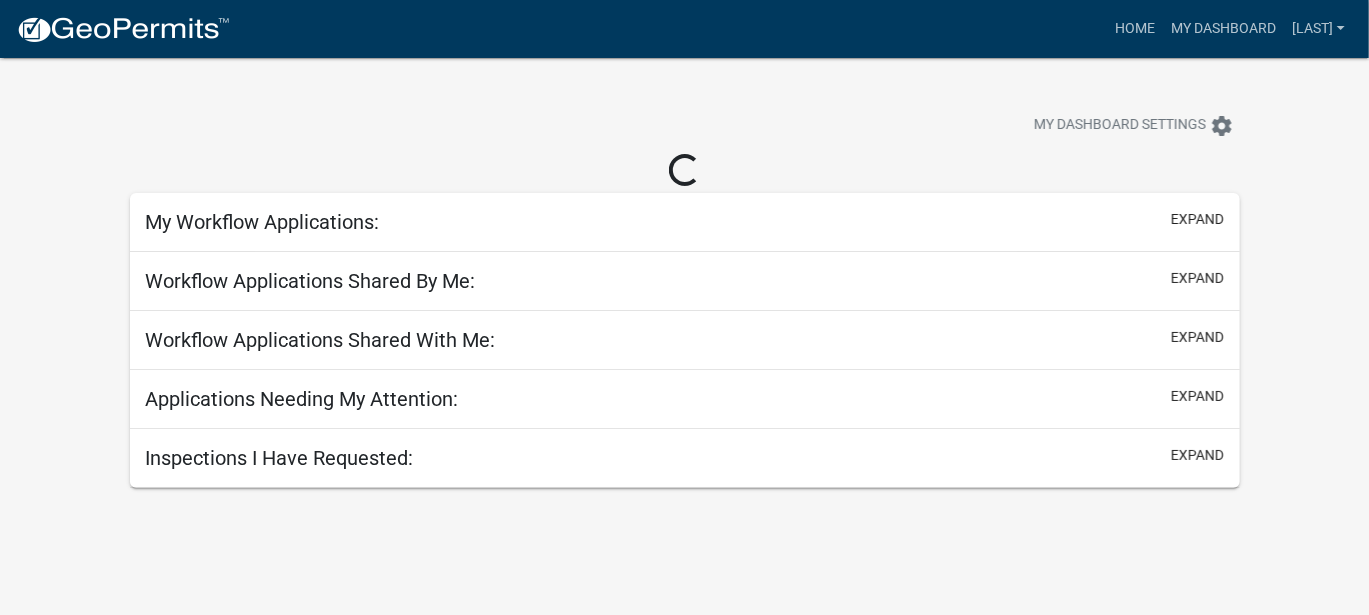 click on "more_horiz  Home   My Dashboard   TLDockendorf  Account Logout" 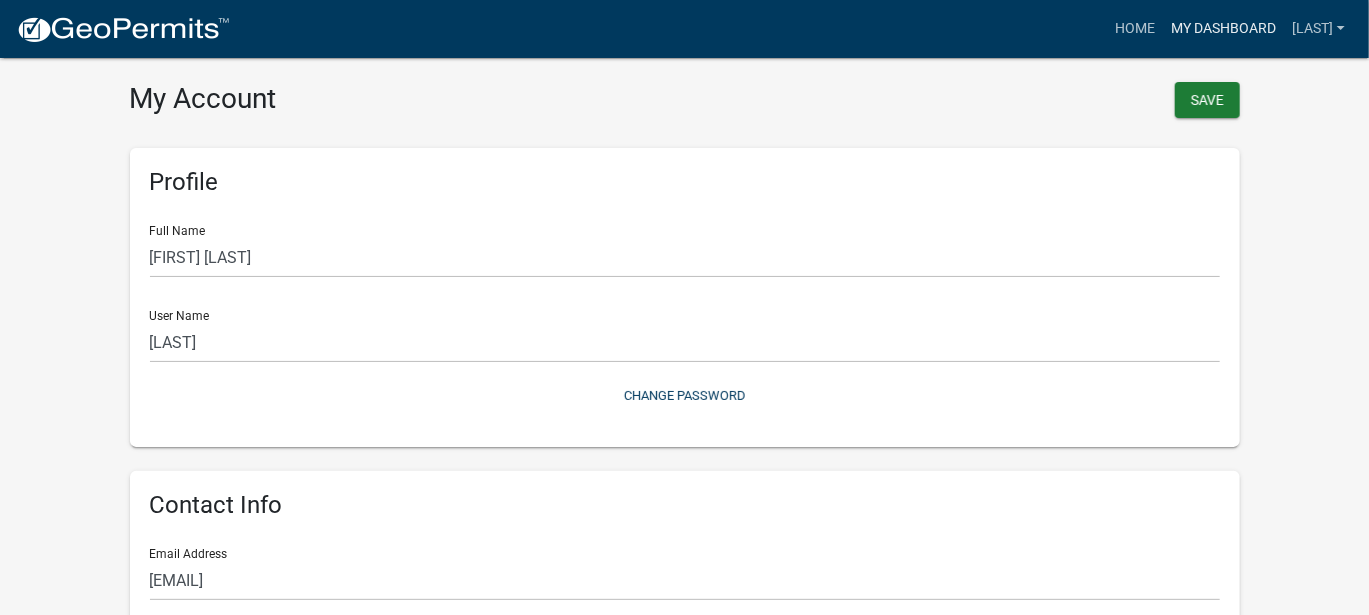 click on "My Dashboard" at bounding box center (1223, 29) 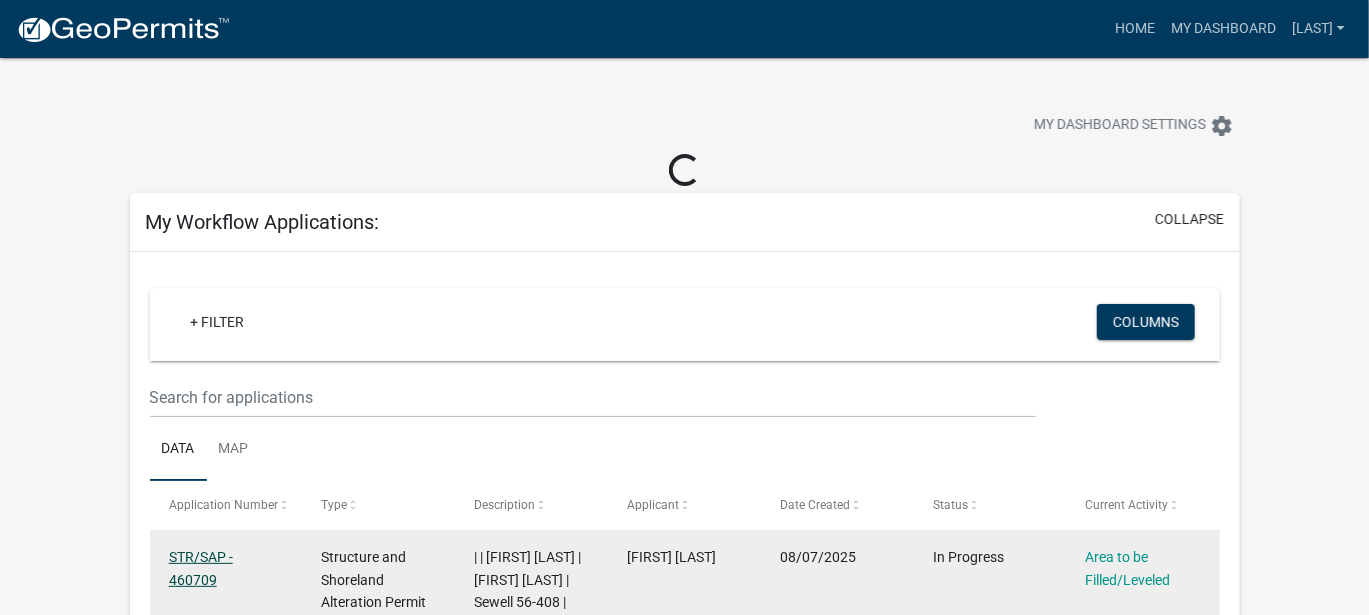 click on "STR/SAP - 460709" 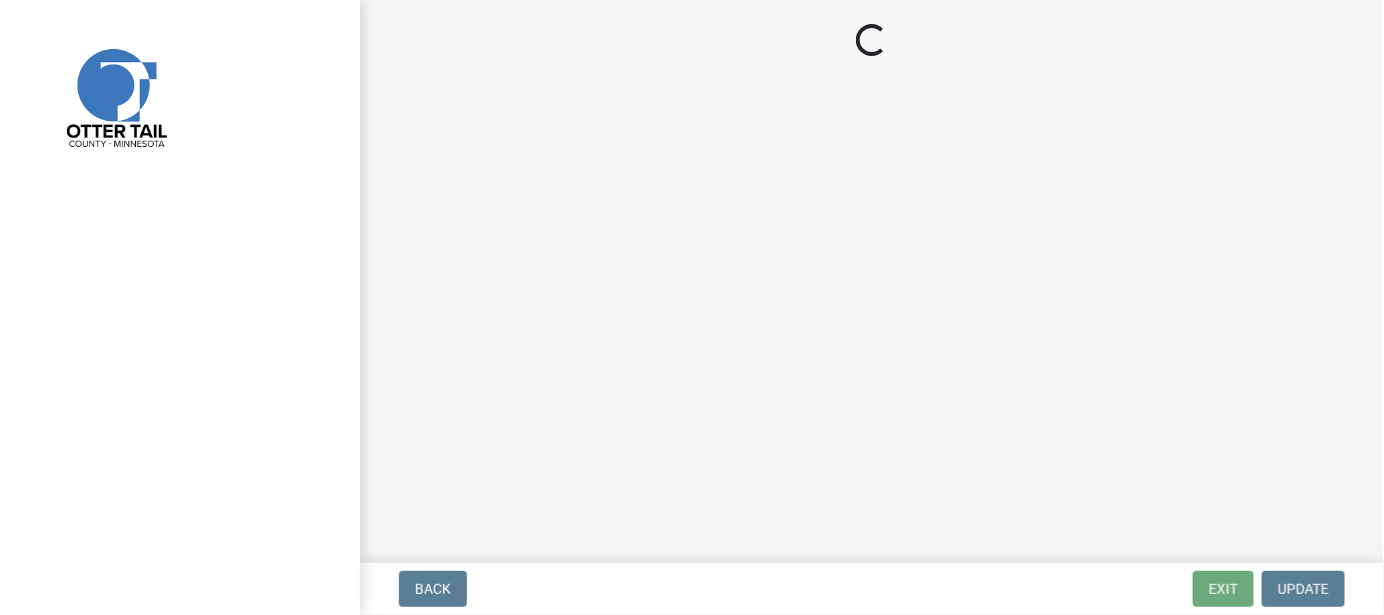 click at bounding box center (180, 307) 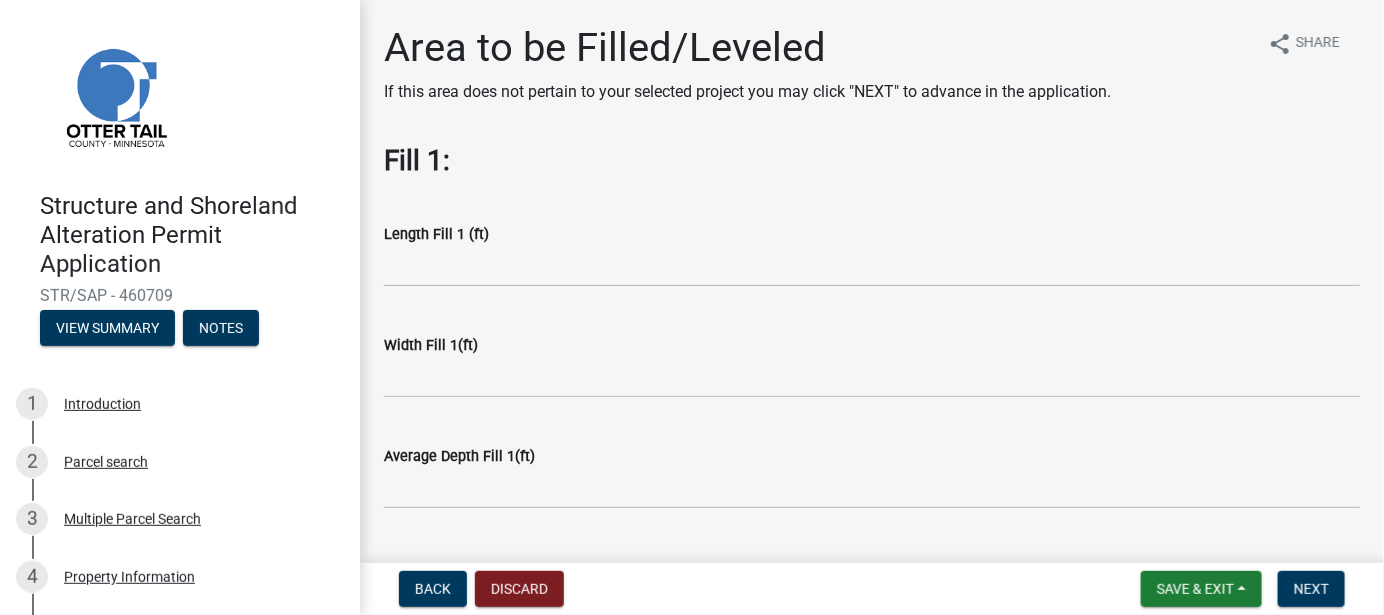 drag, startPoint x: 196, startPoint y: 570, endPoint x: 745, endPoint y: -119, distance: 880.97784 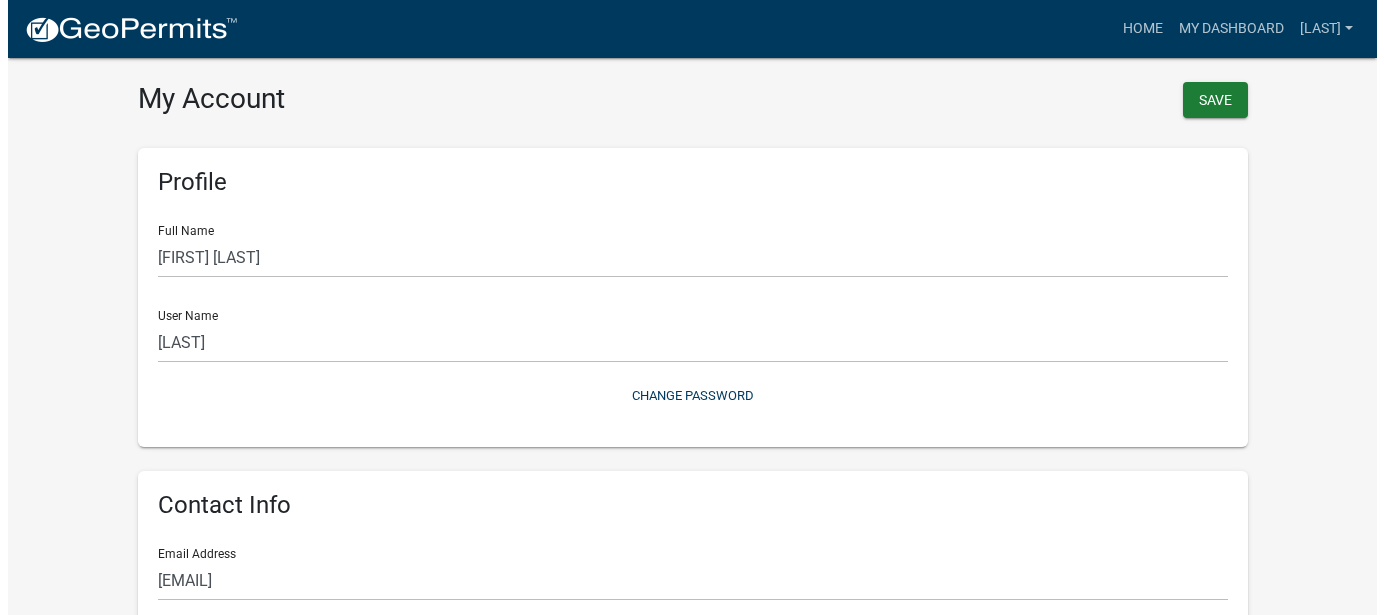 scroll, scrollTop: 0, scrollLeft: 0, axis: both 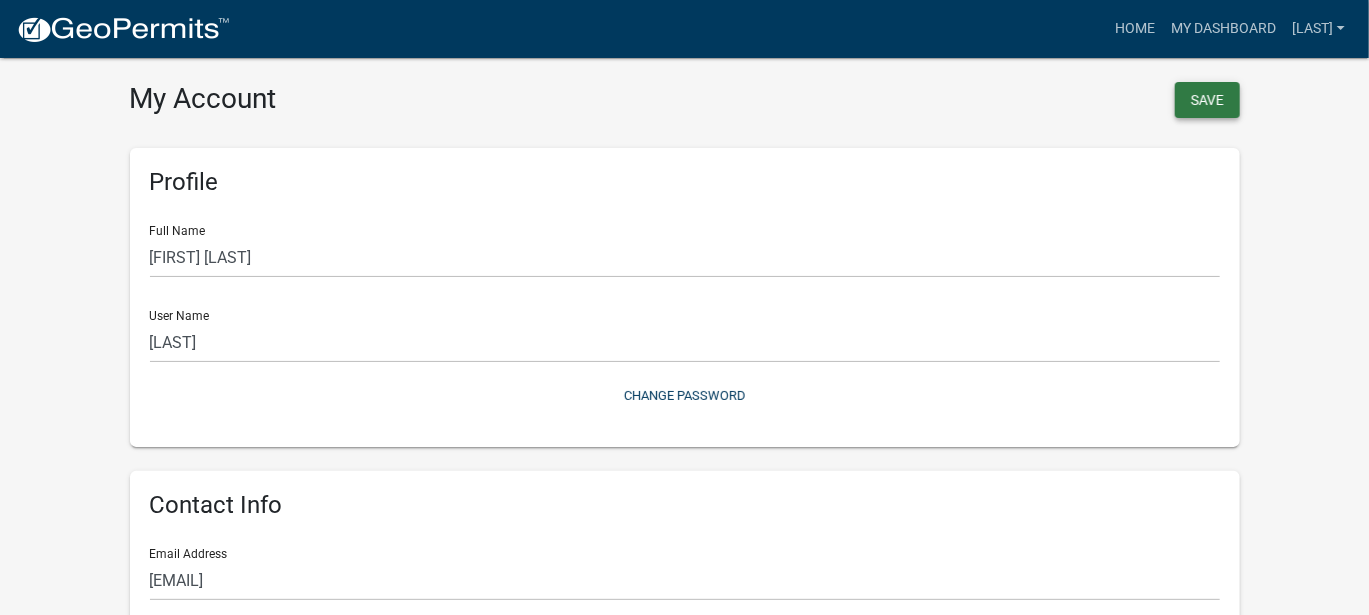 click on "Save" 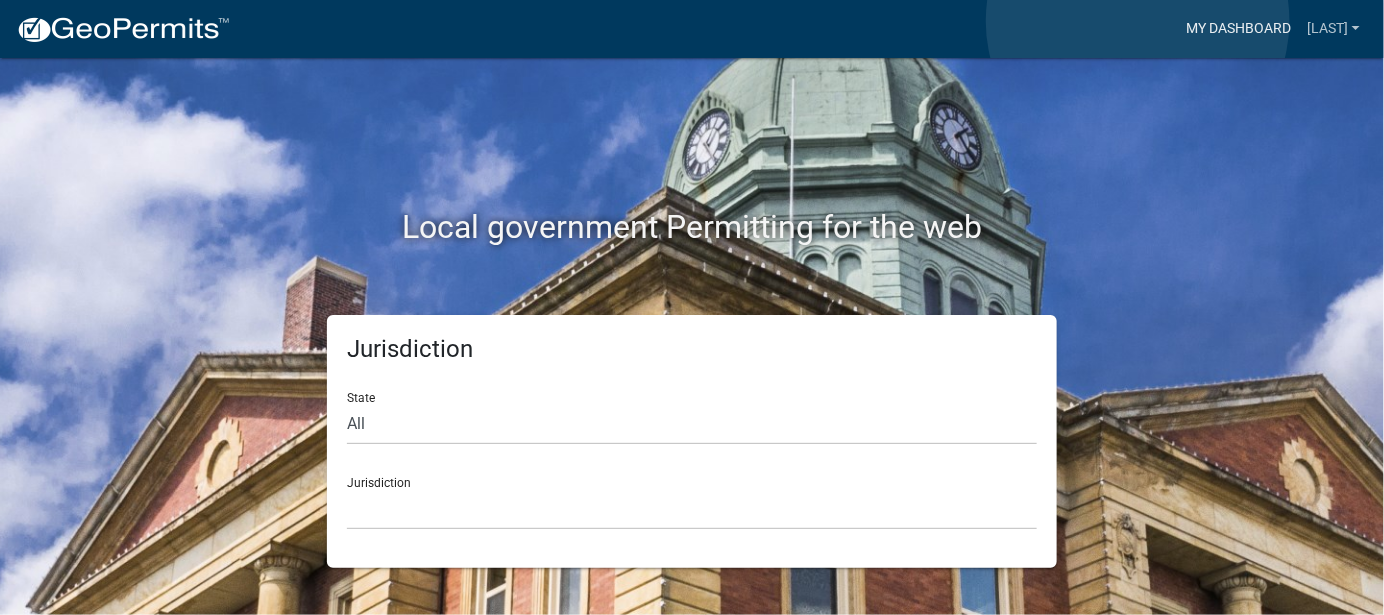click on "My Dashboard" at bounding box center (1238, 29) 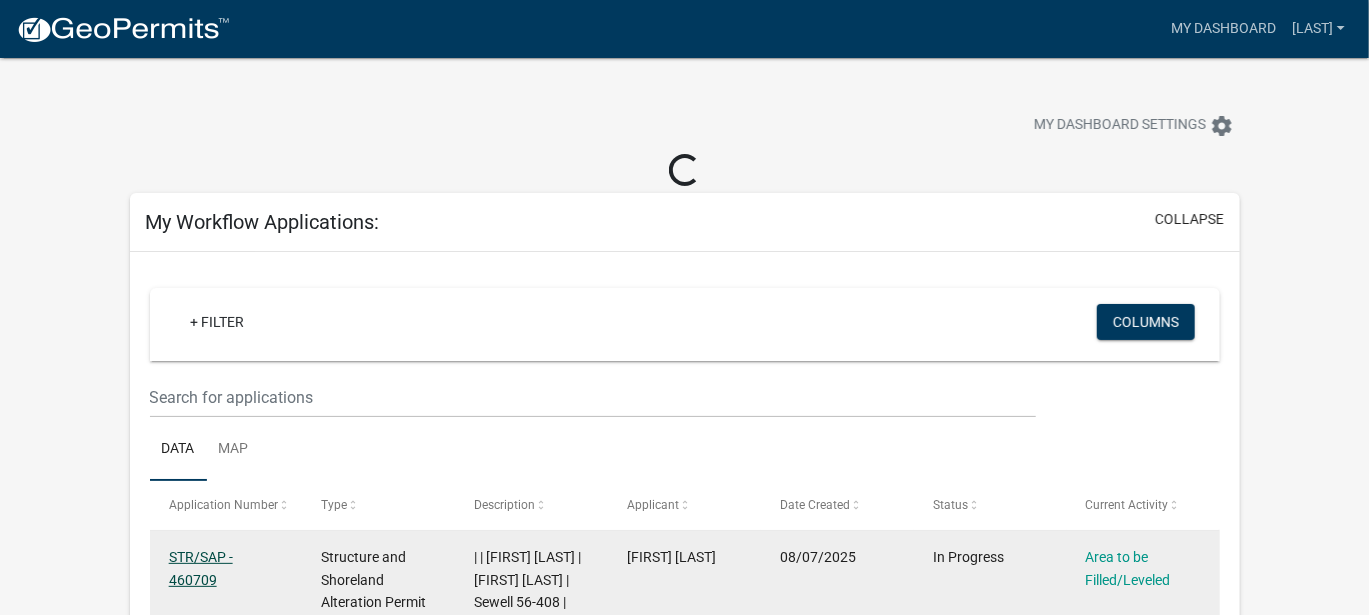 click on "STR/SAP - 460709" 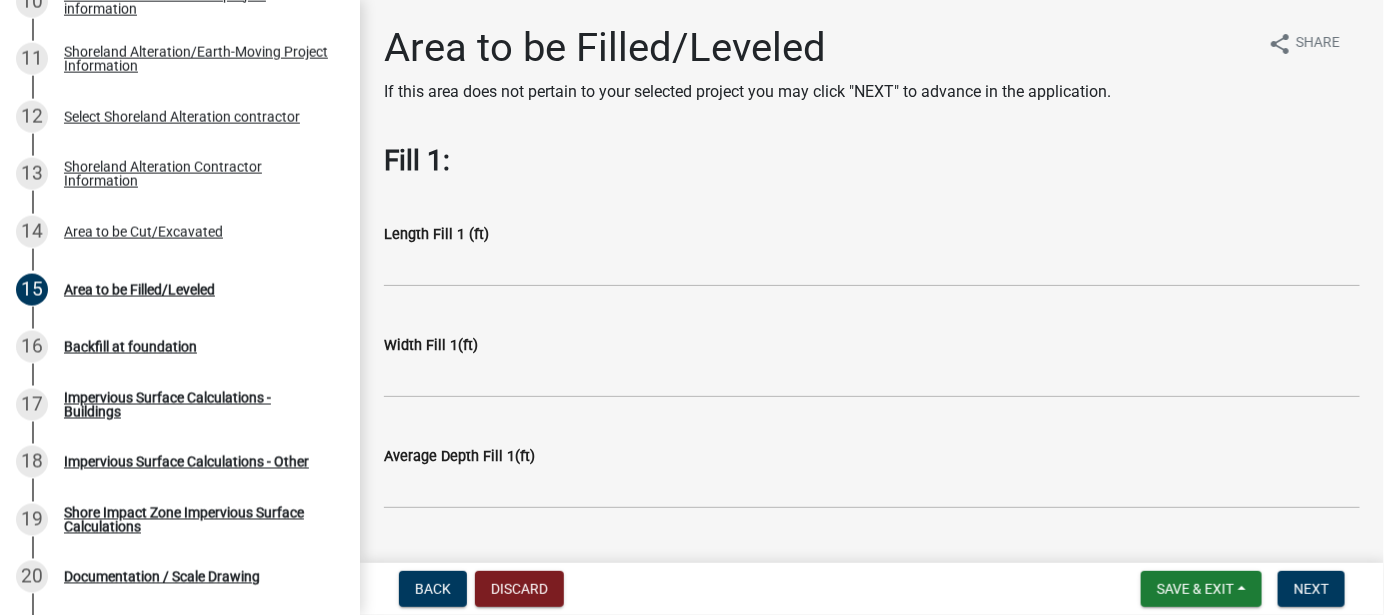 scroll, scrollTop: 0, scrollLeft: 0, axis: both 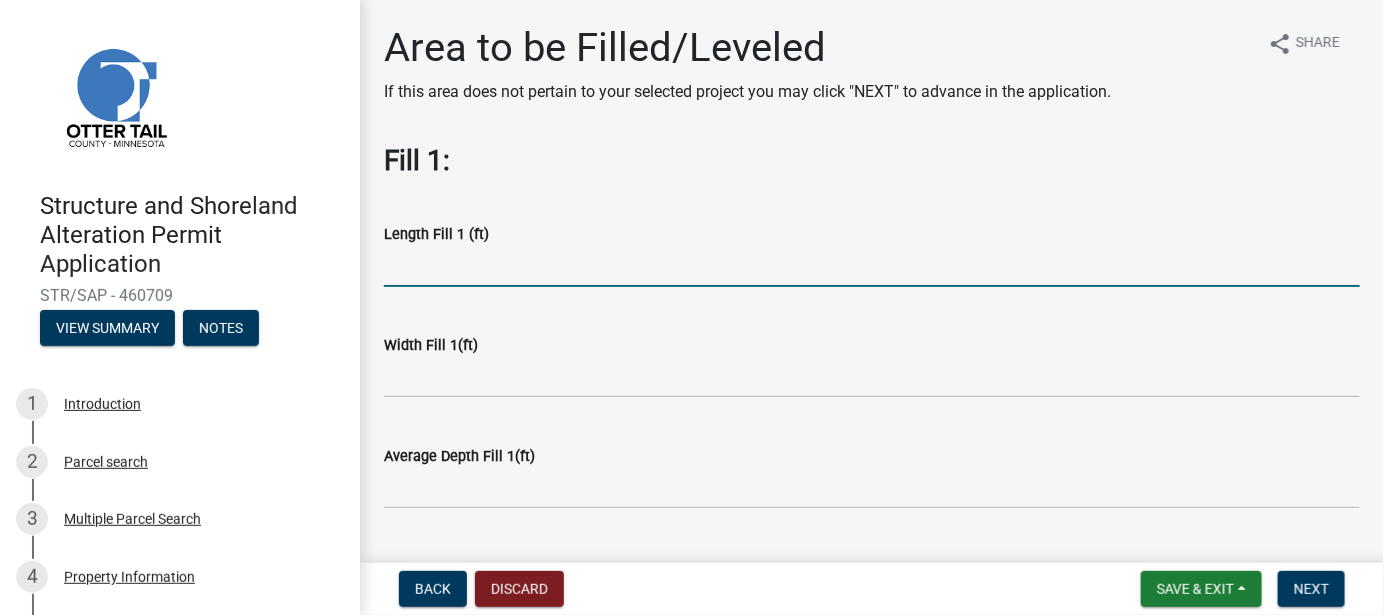 click 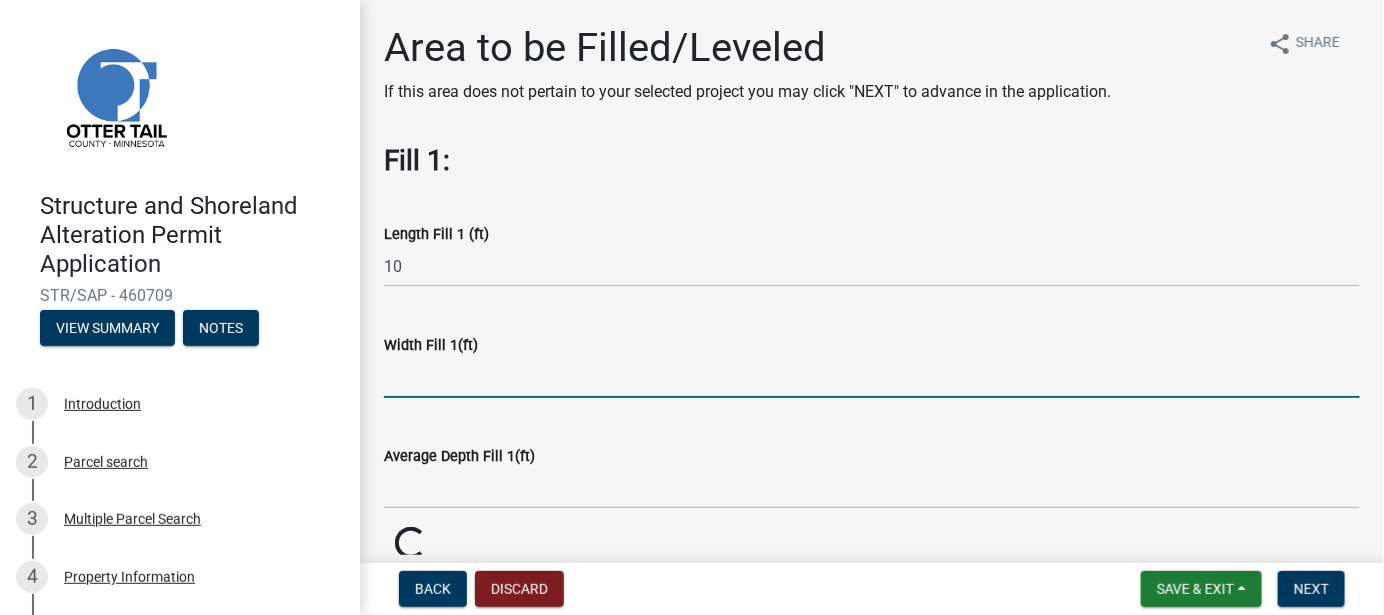click 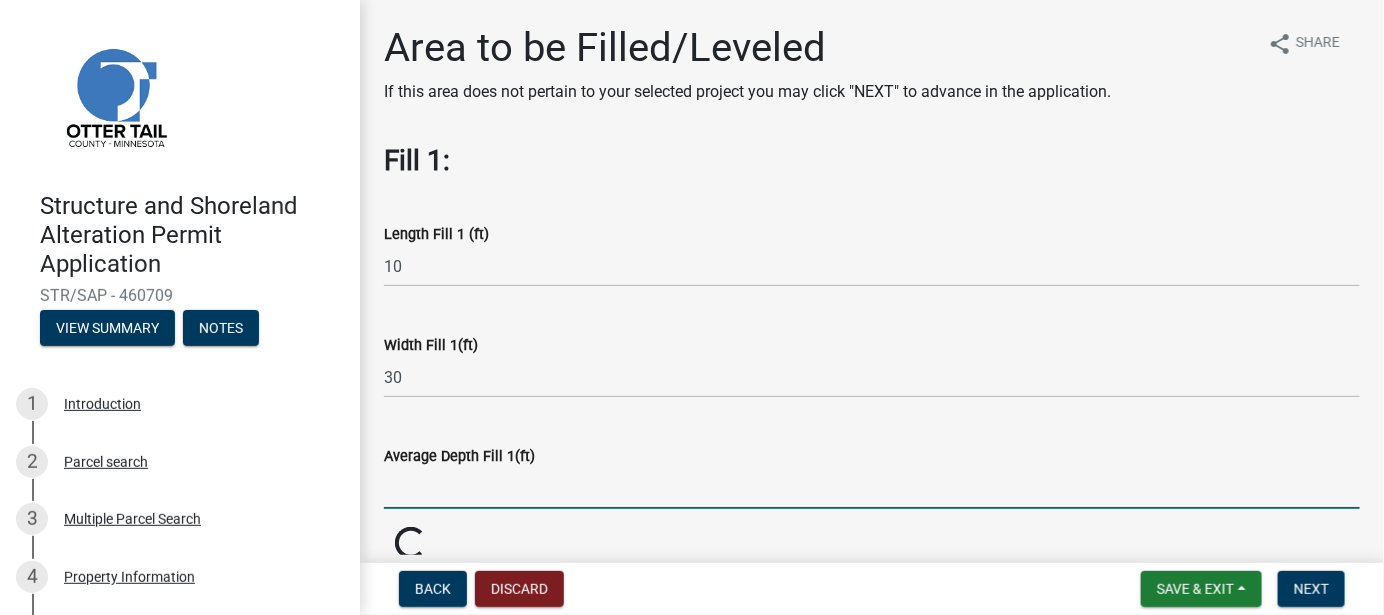 click 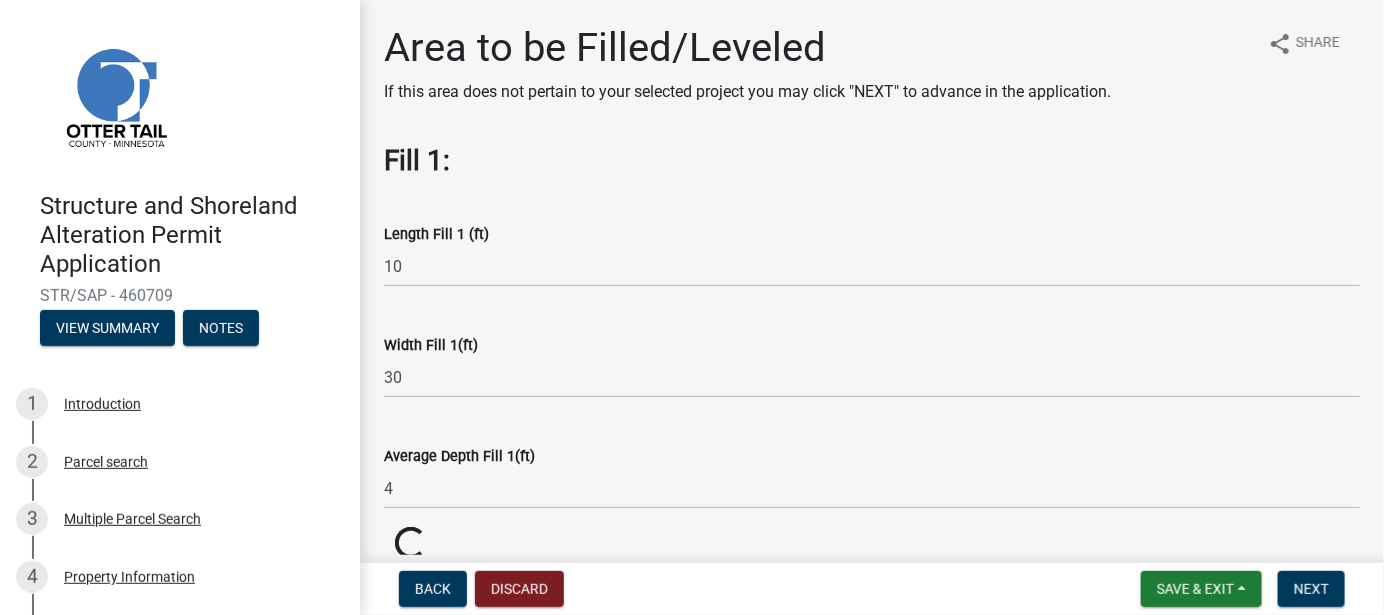 click on "Area to be Filled/Leveled If this area does not pertain to your selected project you may click "NEXT" to advance in the application.   share Share Fill 1:  Length Fill 1 (ft)  10  Width Fill 1(ft)  30  Average Depth Fill 1(ft)  4  Cubic Yards Fill 1  Loading... Loading...  Description of Fill 1  Fill 2:  Length Fill 2 (ft)   Width Fill 2(ft)   Average Depth Fill 2(ft)   Cubic Yards Fill 2  0  Description of Fill 2  Fill 3:  Length Fill 3 (ft)   Width Fill 3(ft)   Average Depth Fill 3(ft)   Cubic Yards Fill 3  0  Description of Fill 3   Total Fill Cubic Yds  0" 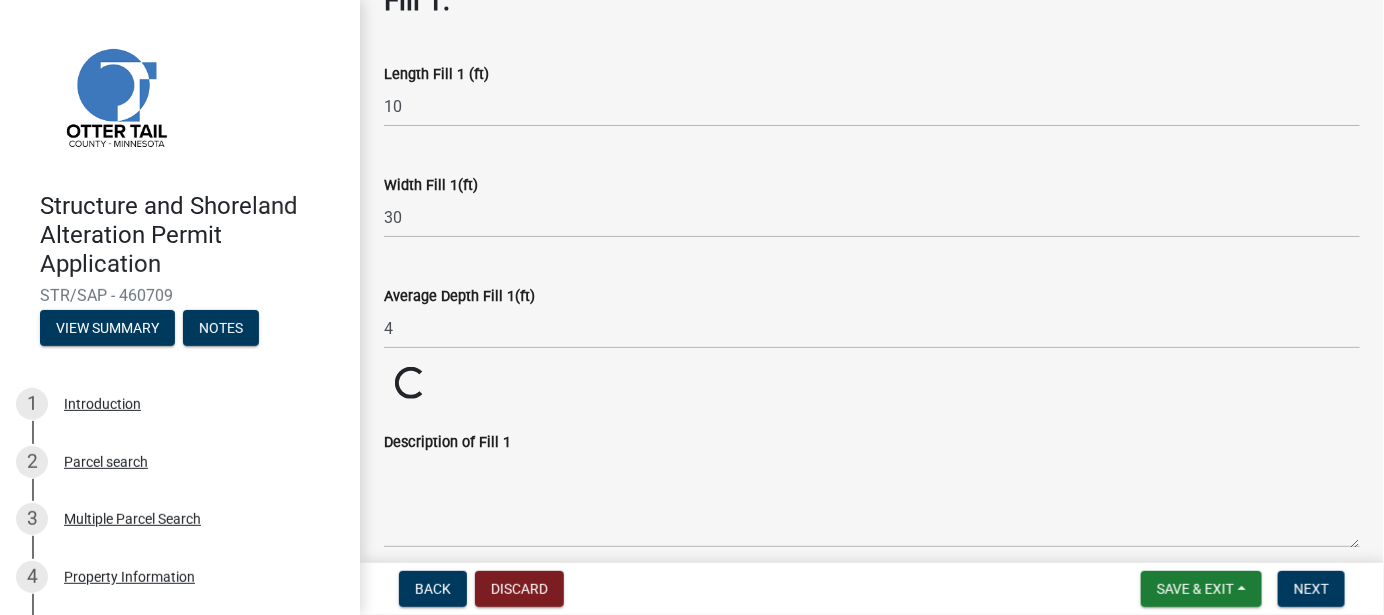 scroll, scrollTop: 200, scrollLeft: 0, axis: vertical 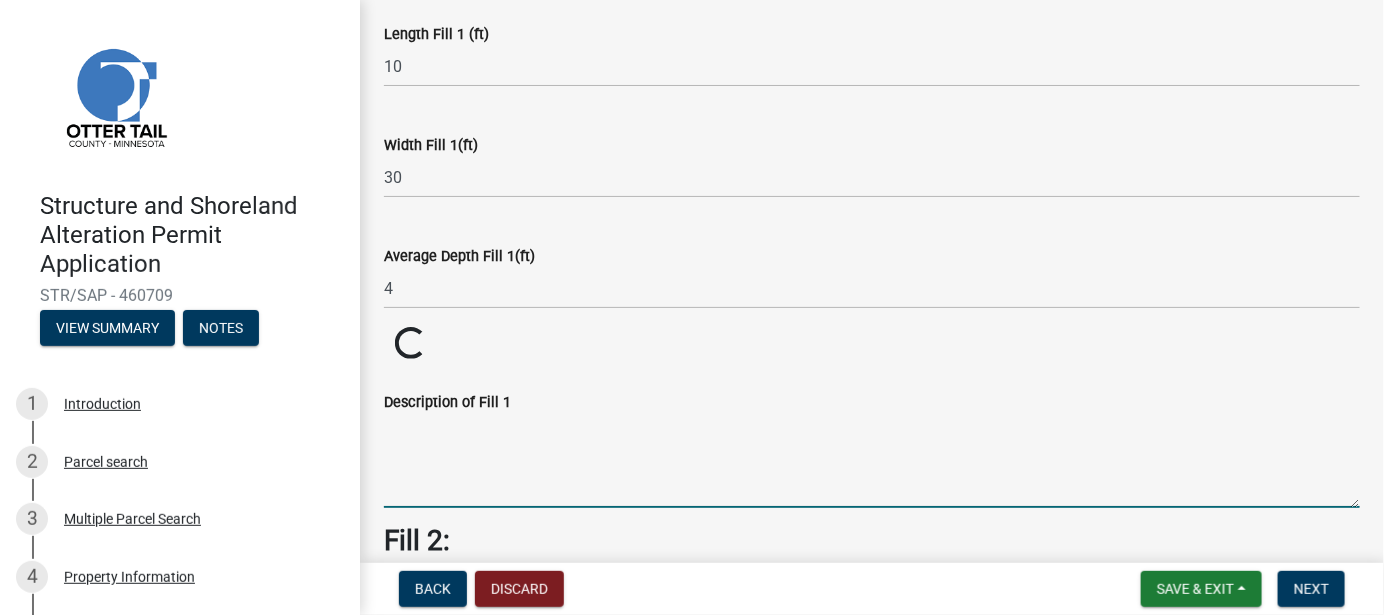 click on "Description of Fill 1" at bounding box center (872, 461) 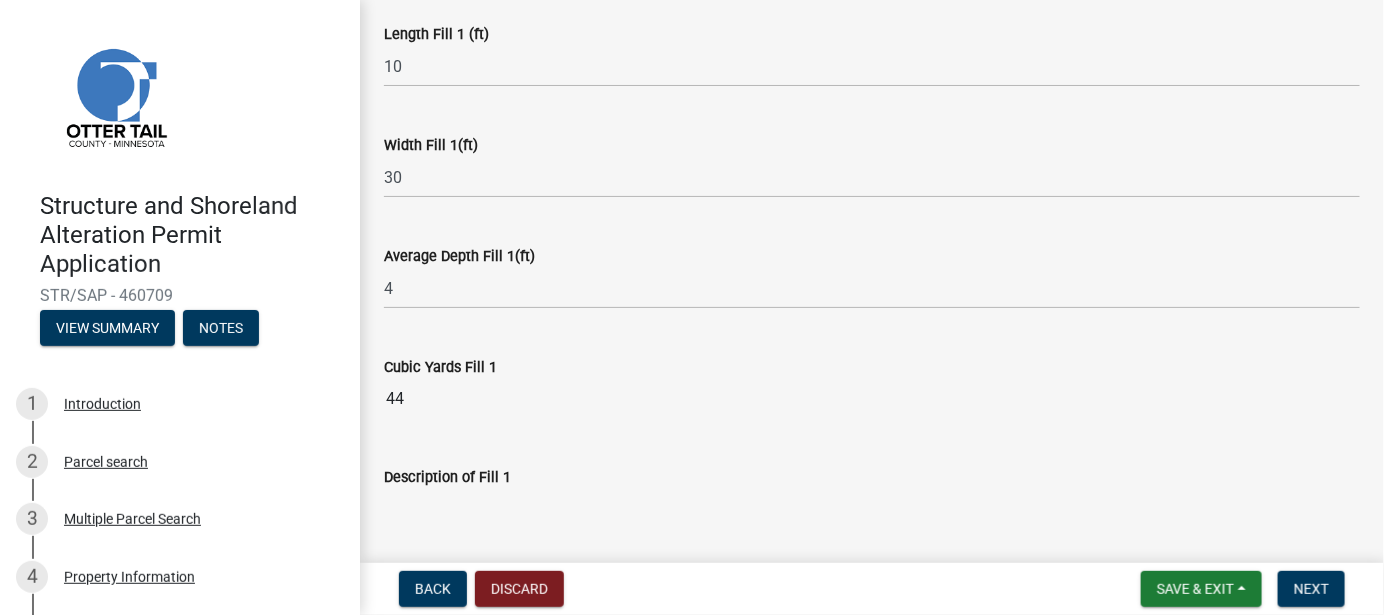 click on "Description of Fill 1" at bounding box center (872, 536) 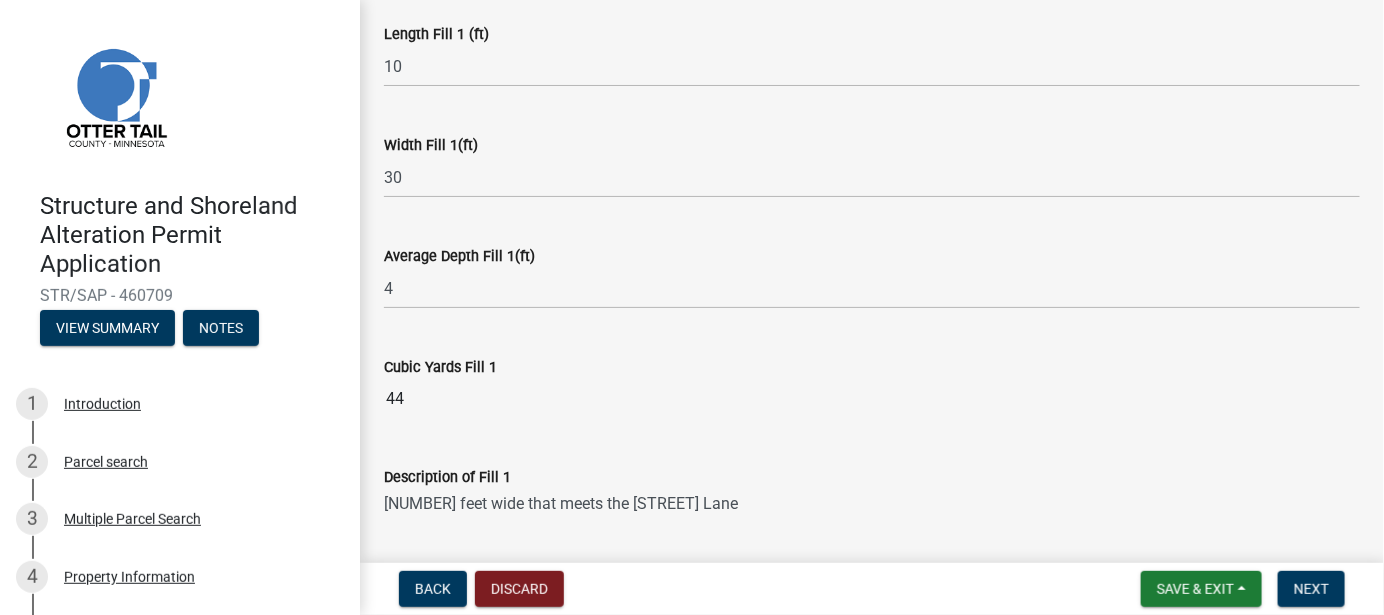 click on "[NUMBER] feet wide that meets the [STREET] Lane" at bounding box center [872, 536] 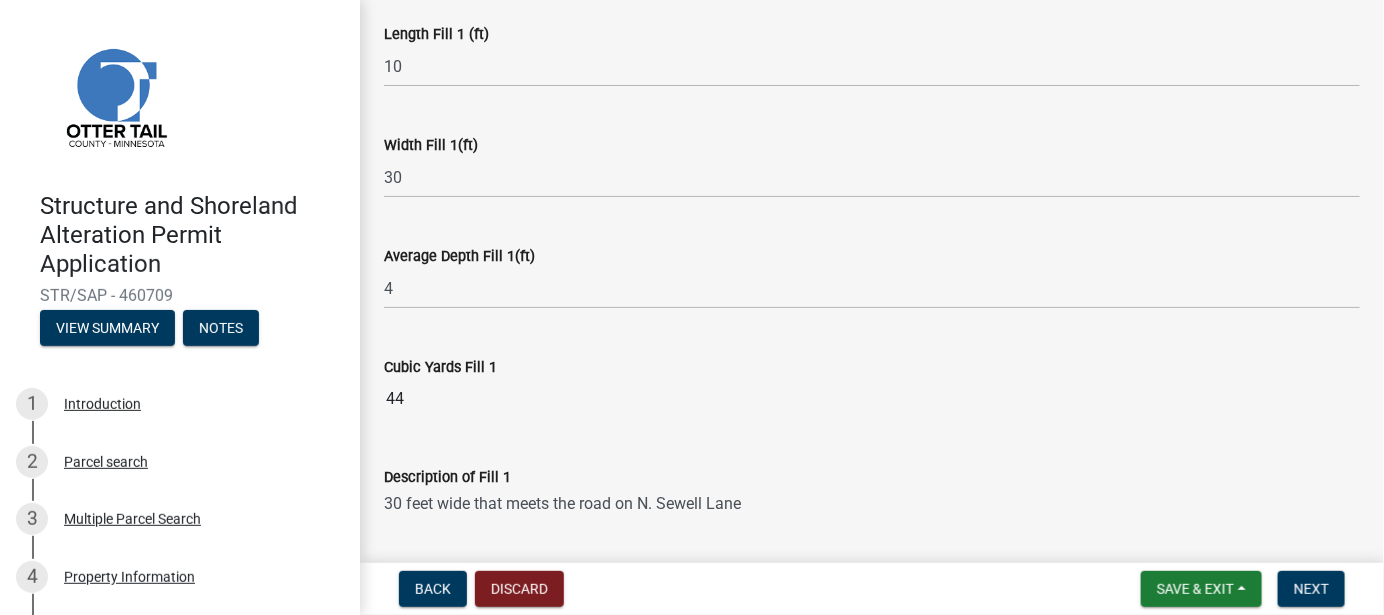 click on "30 feet wide that meets the road on N. Sewell Lane" at bounding box center [872, 536] 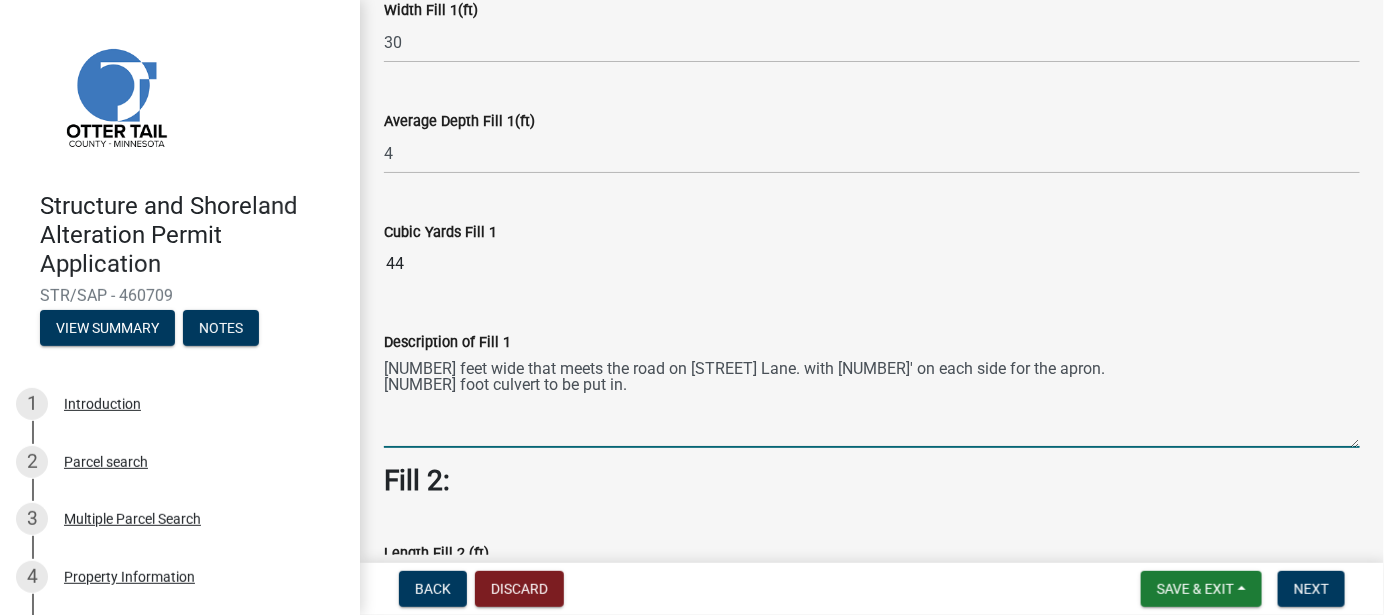 scroll, scrollTop: 342, scrollLeft: 0, axis: vertical 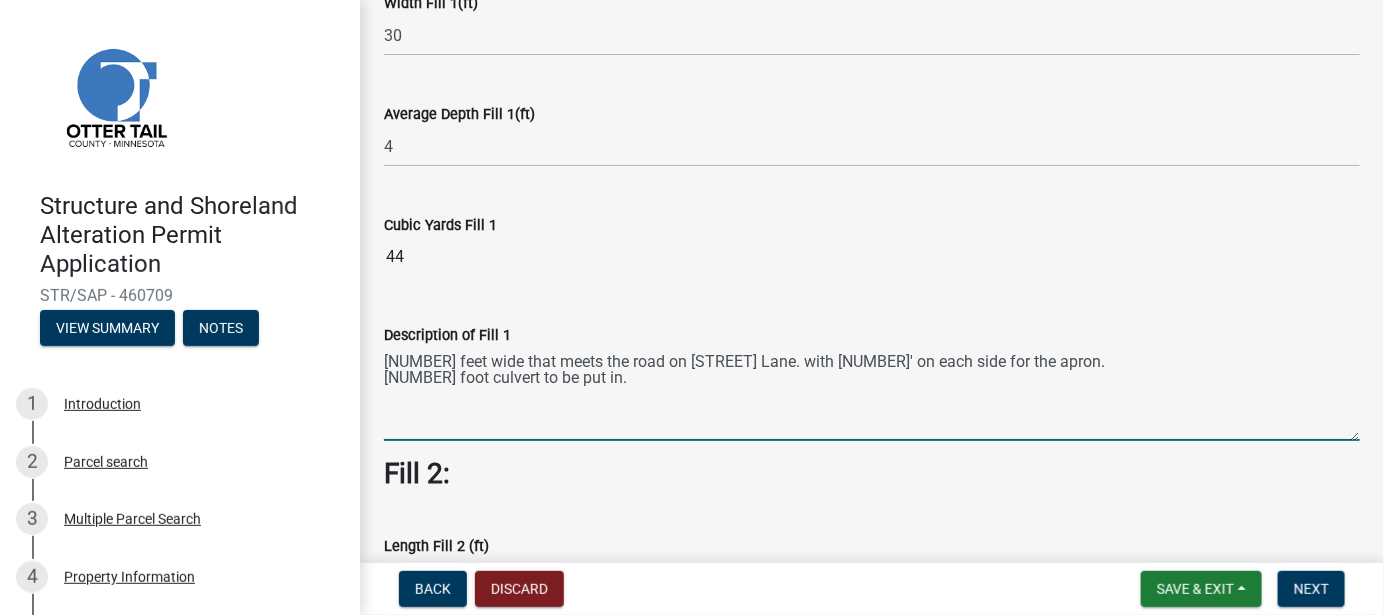 drag, startPoint x: 580, startPoint y: 522, endPoint x: 727, endPoint y: 534, distance: 147.48898 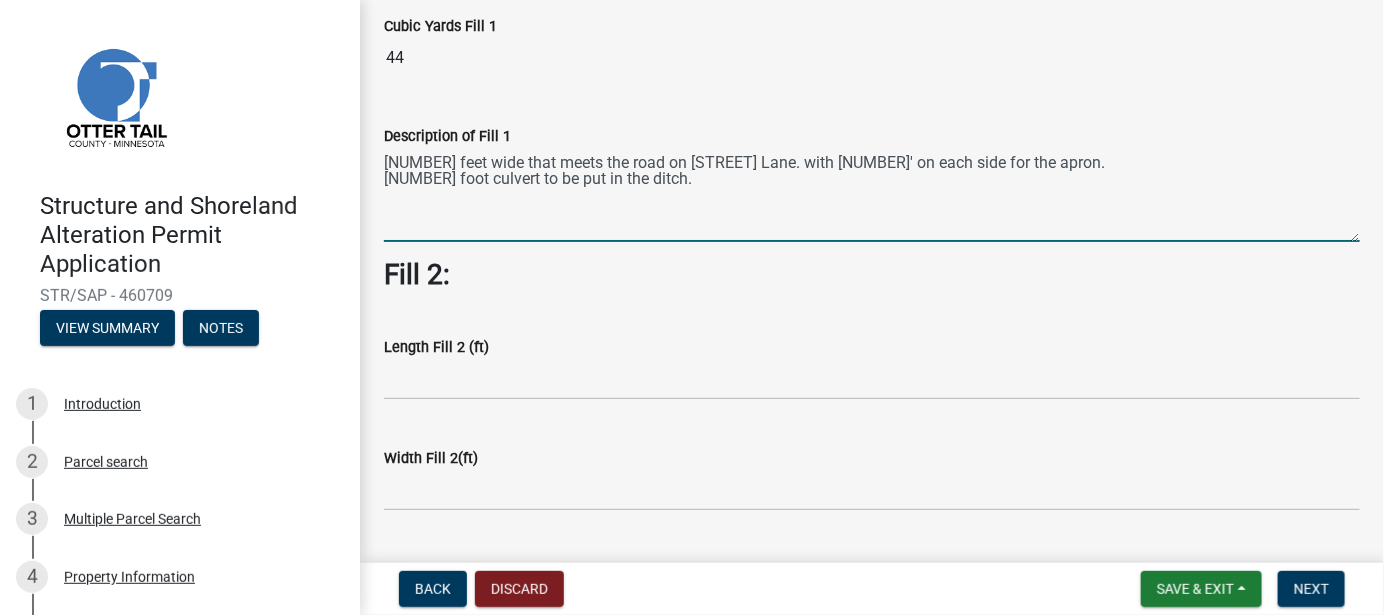 scroll, scrollTop: 582, scrollLeft: 0, axis: vertical 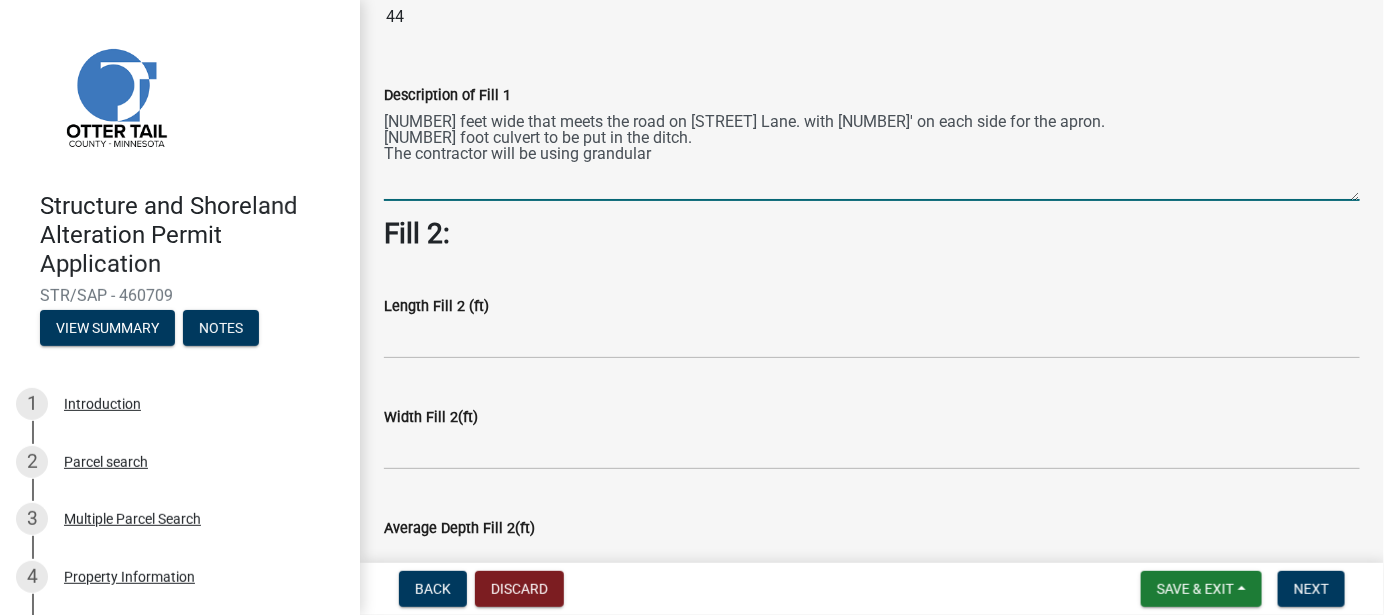 click on "[NUMBER] feet wide that meets the road on [STREET] Lane. with [NUMBER]' on each side for the apron.
[NUMBER] foot culvert to be put in the ditch.
The contractor will be using grandular" at bounding box center (872, 154) 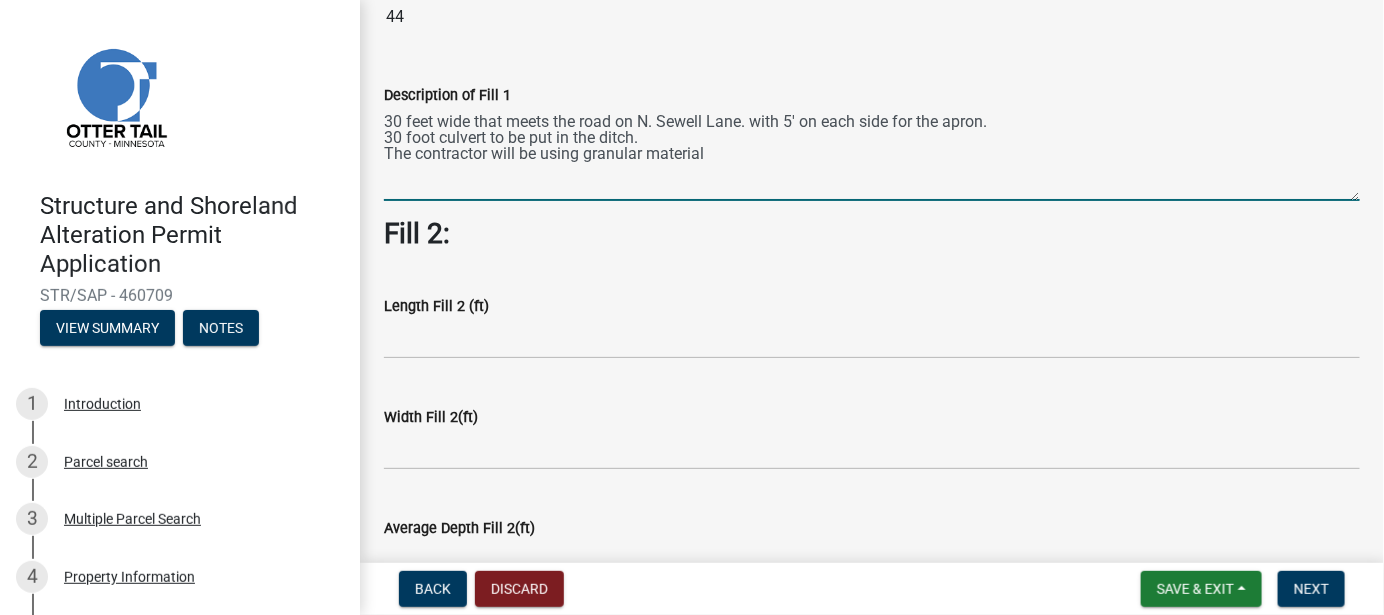 type on "30 feet wide that meets the road on N. Sewell Lane. with 5' on each side for the apron.
30 foot culvert to be put in the ditch.
The contractor will be using granular material" 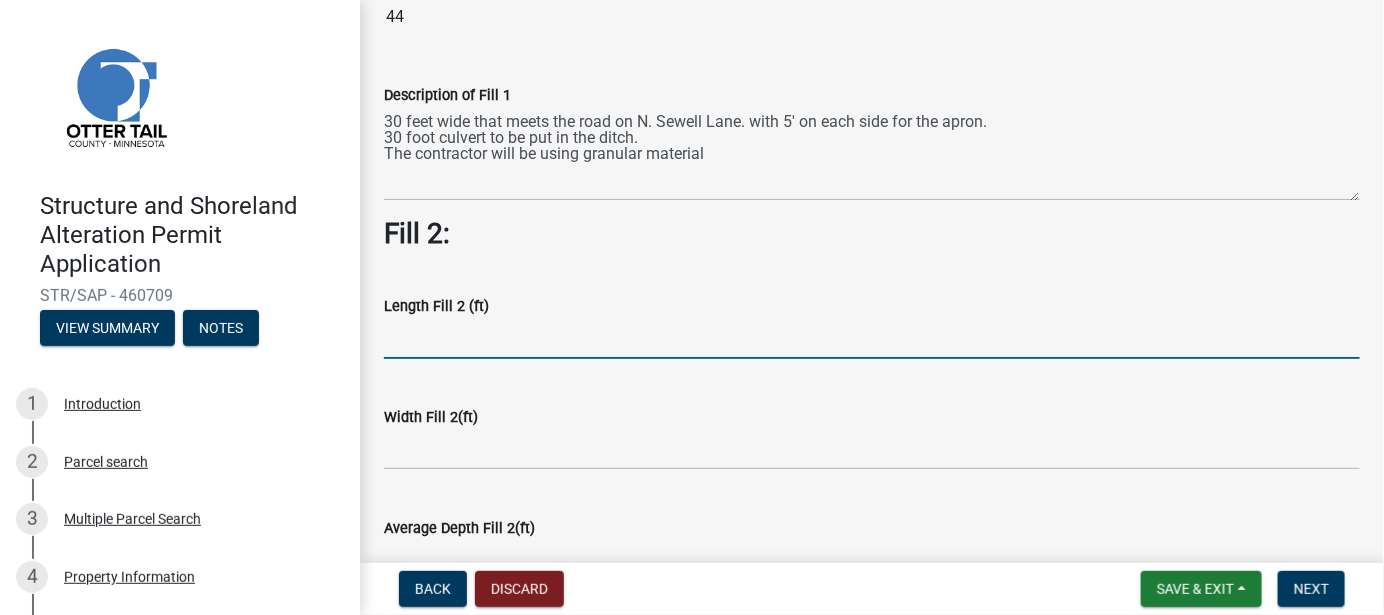 click 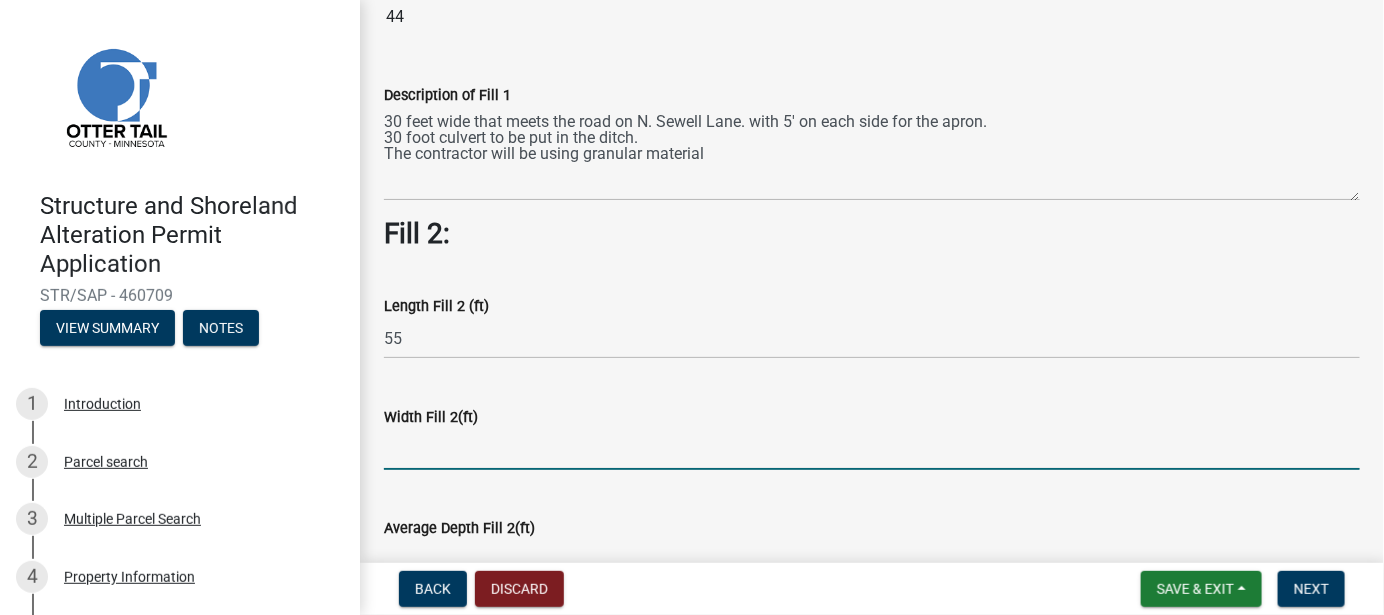click 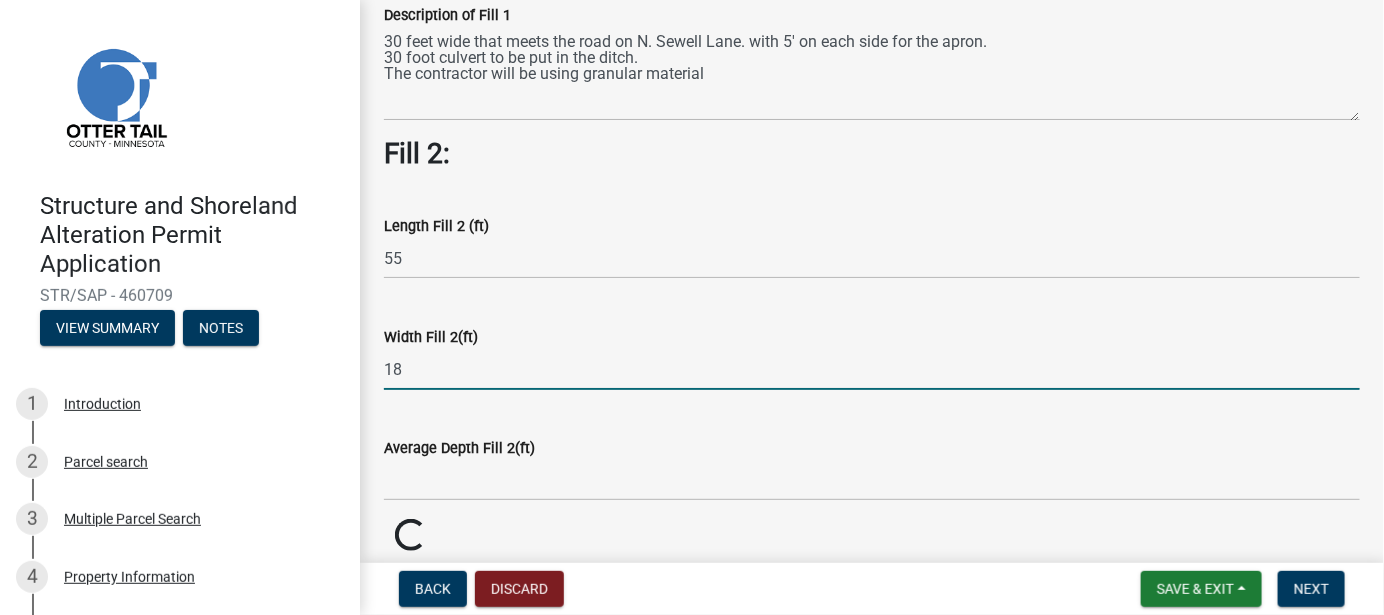 scroll, scrollTop: 701, scrollLeft: 0, axis: vertical 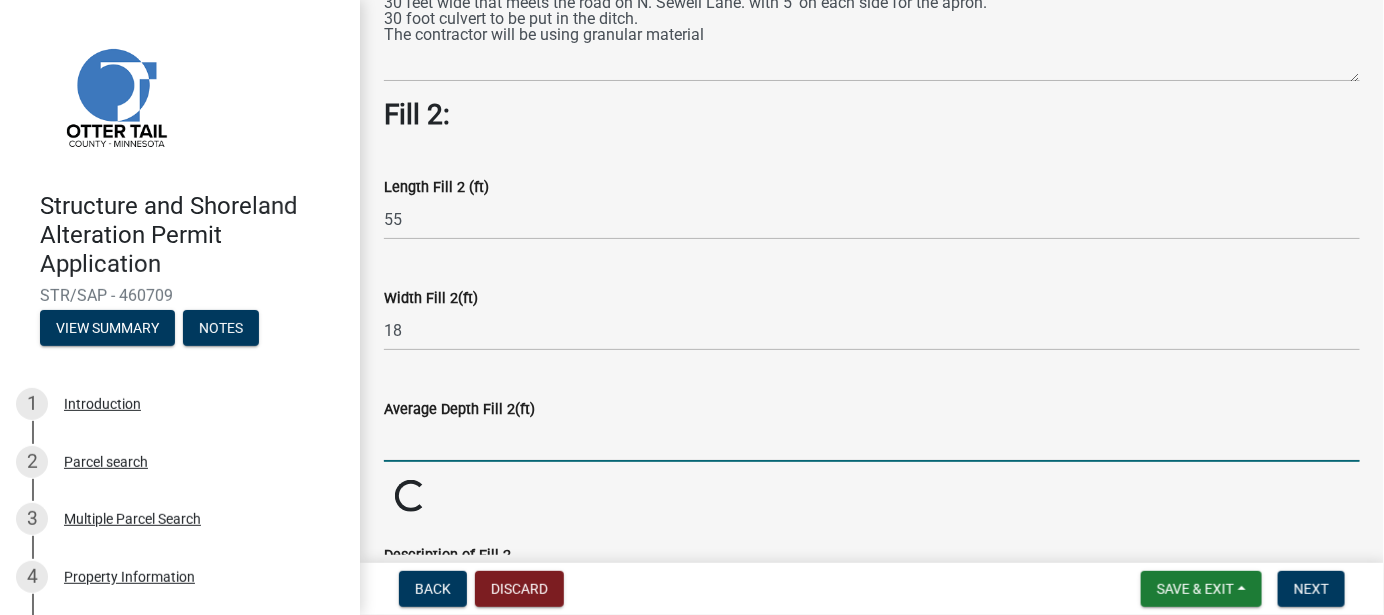 click 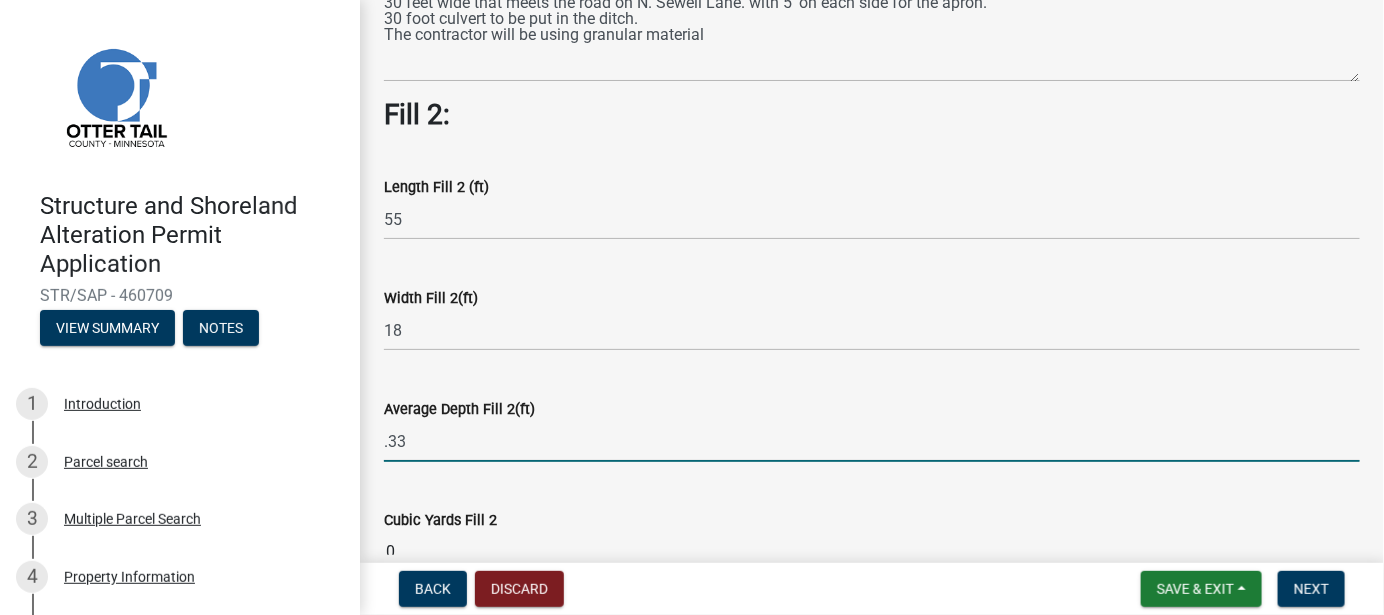 click on ".33" 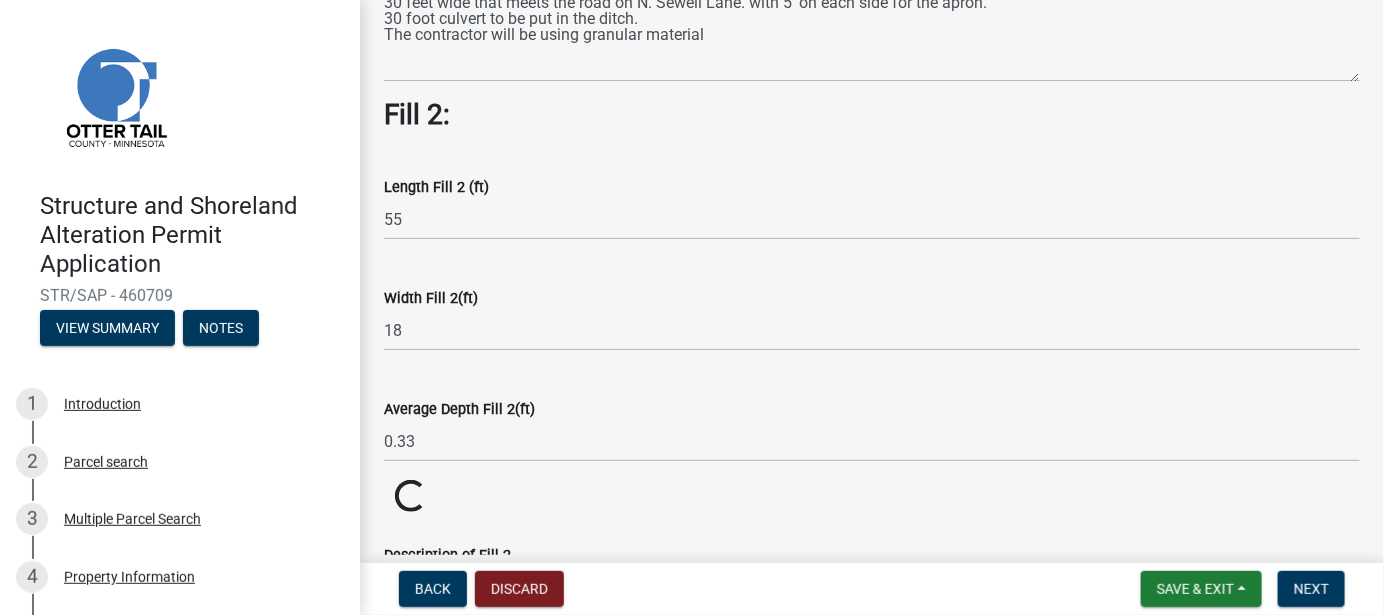click on "Fill 1:  Length Fill 1 (ft)  10  Width Fill 1(ft)  30  Average Depth Fill 1(ft)  4  Cubic Yards Fill 1  44  Description of Fill 1  30 feet wide that meets the road on N. Sewell Lane. with 5' on each side for the apron.
30 foot culvert to be put in the ditch.
The contractor will be using granular material Fill 2:  Length Fill 2 (ft)  55  Width Fill 2(ft)  18  Average Depth Fill 2(ft)  0.33  Cubic Yards Fill 2  Loading... Loading...  Description of Fill 2  Fill 3:  Length Fill 3 (ft)   Width Fill 3(ft)   Average Depth Fill 3(ft)   Cubic Yards Fill 3  0  Description of Fill 3   Total Fill Cubic Yds  44" 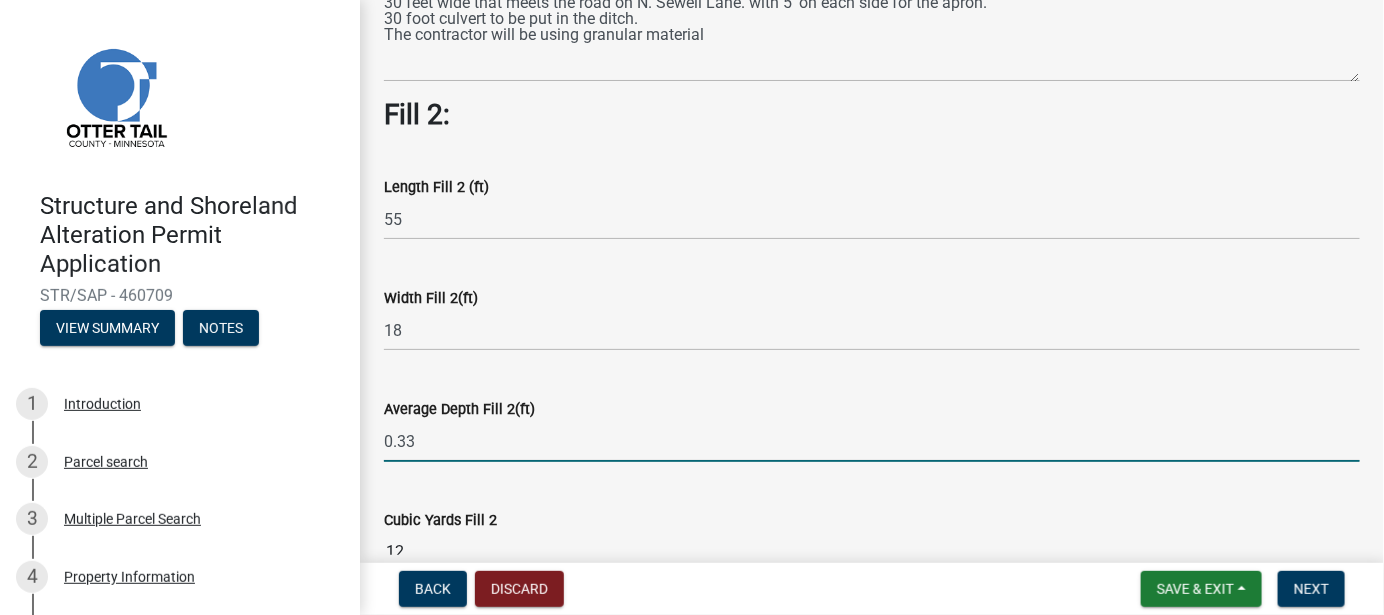 click on "0.33" 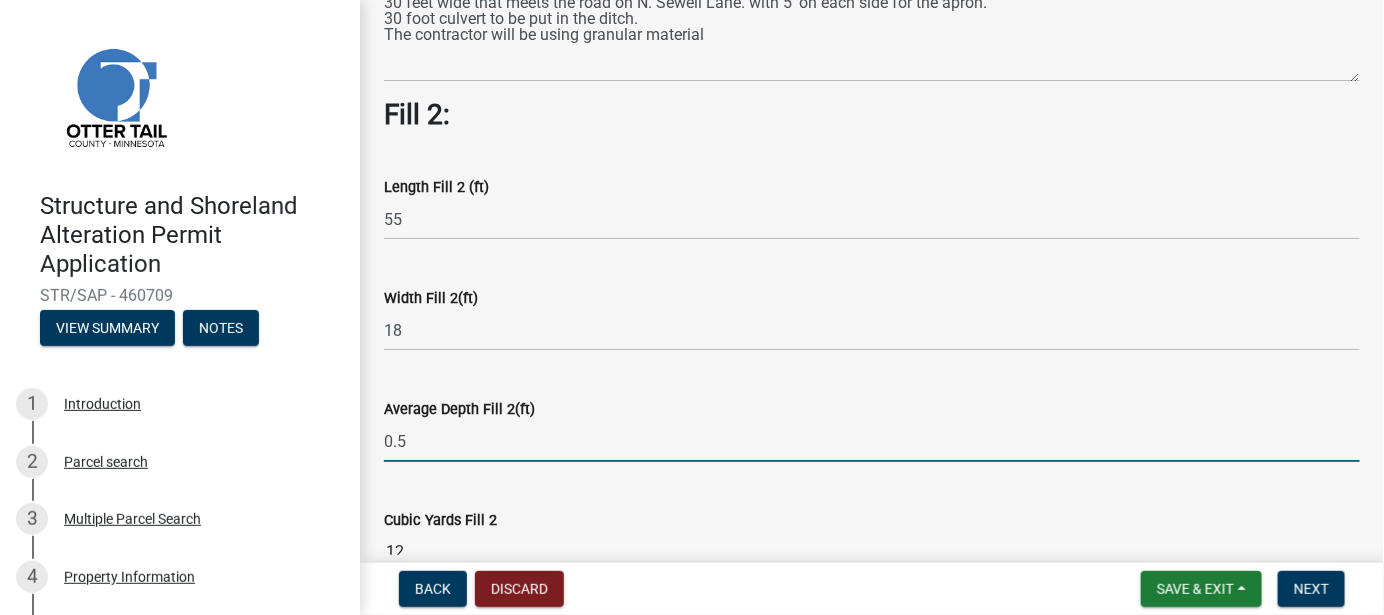 type on "0.5" 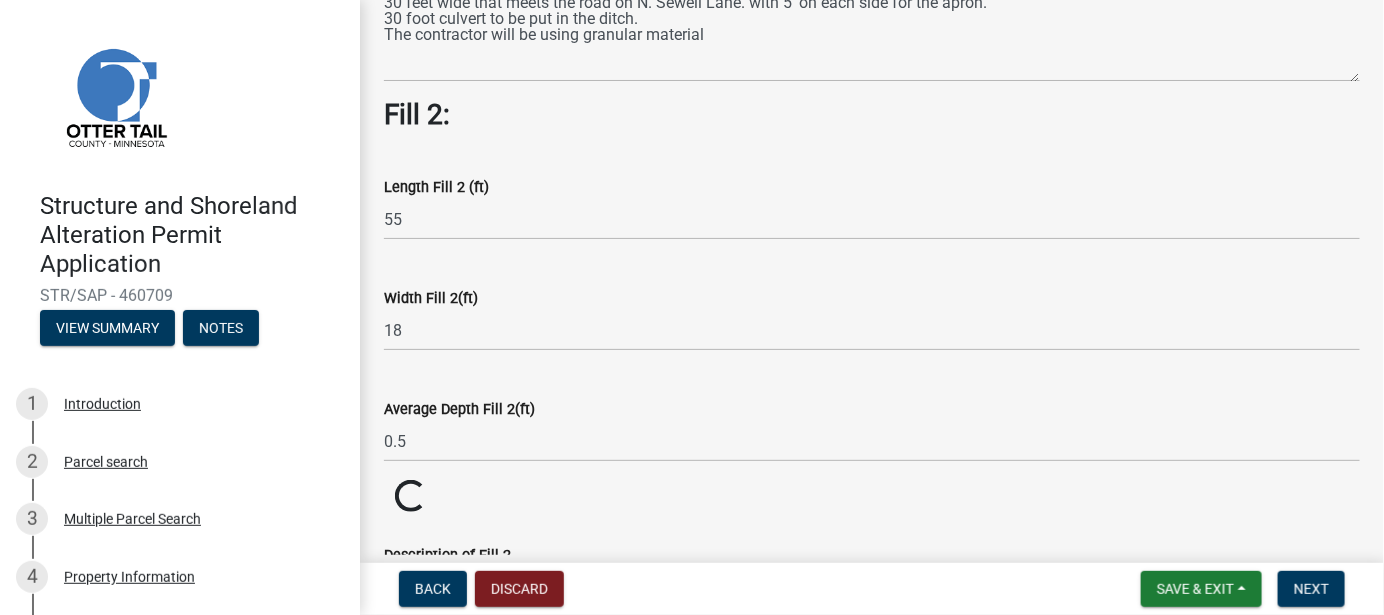 click on "Cubic Yards Fill 2  Loading... Loading..." 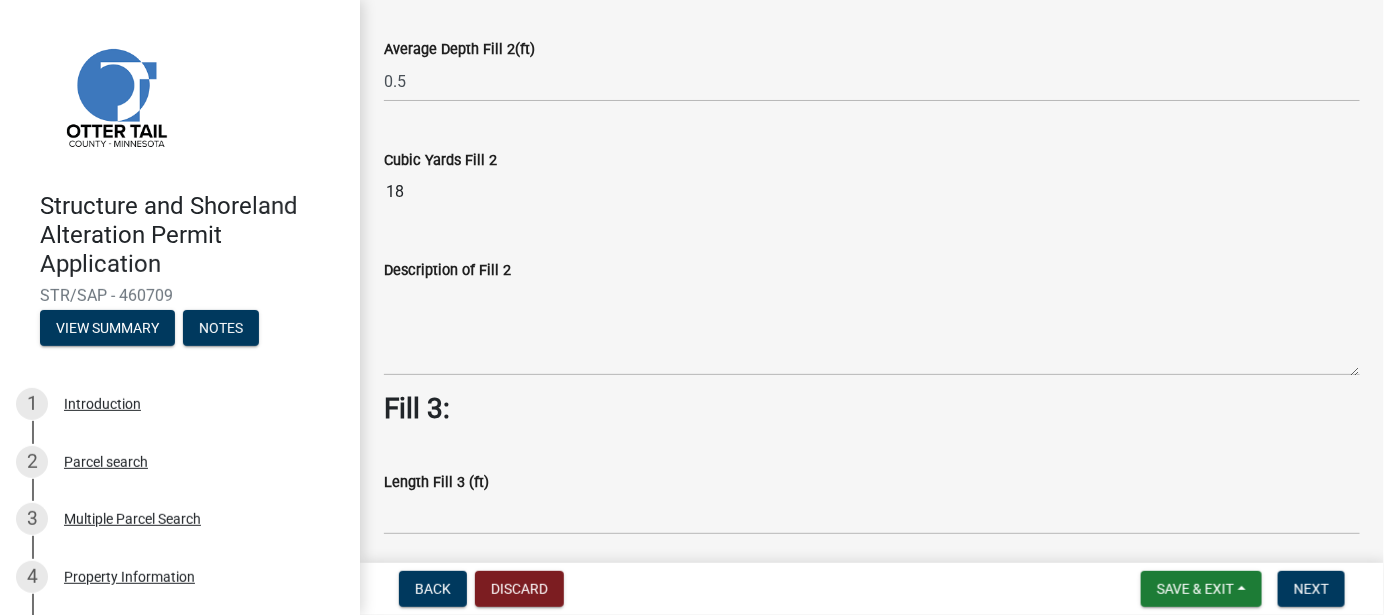 scroll, scrollTop: 1062, scrollLeft: 0, axis: vertical 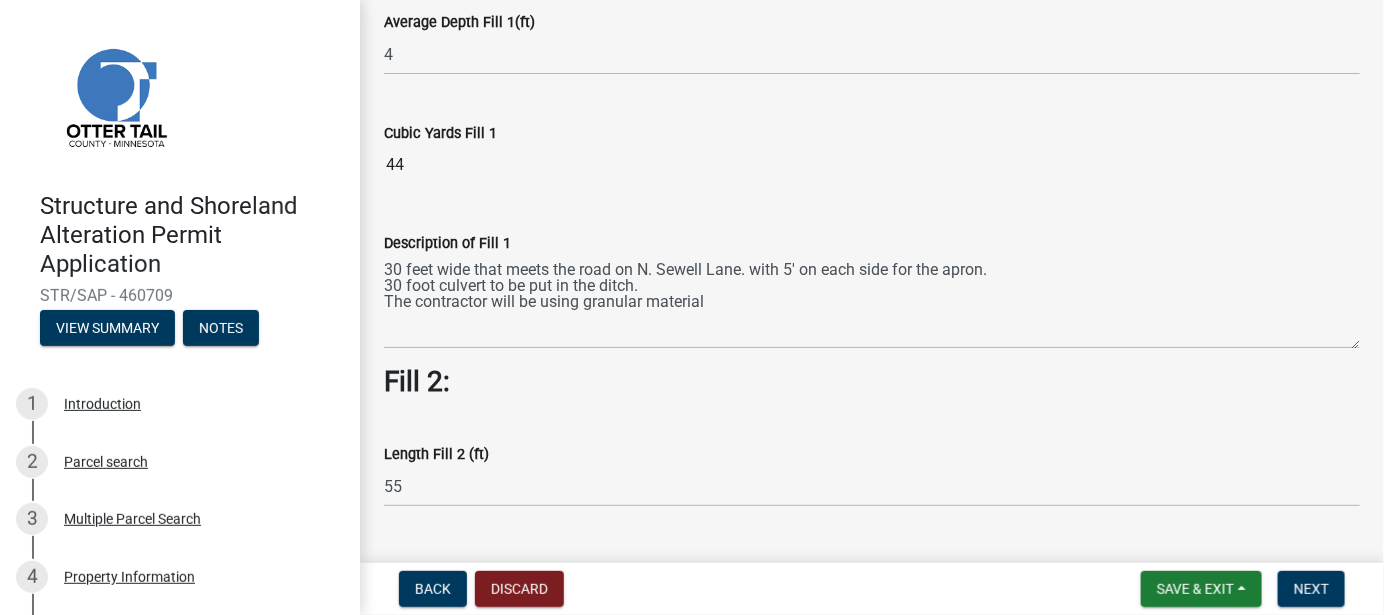 click on "Description of Fill 1" 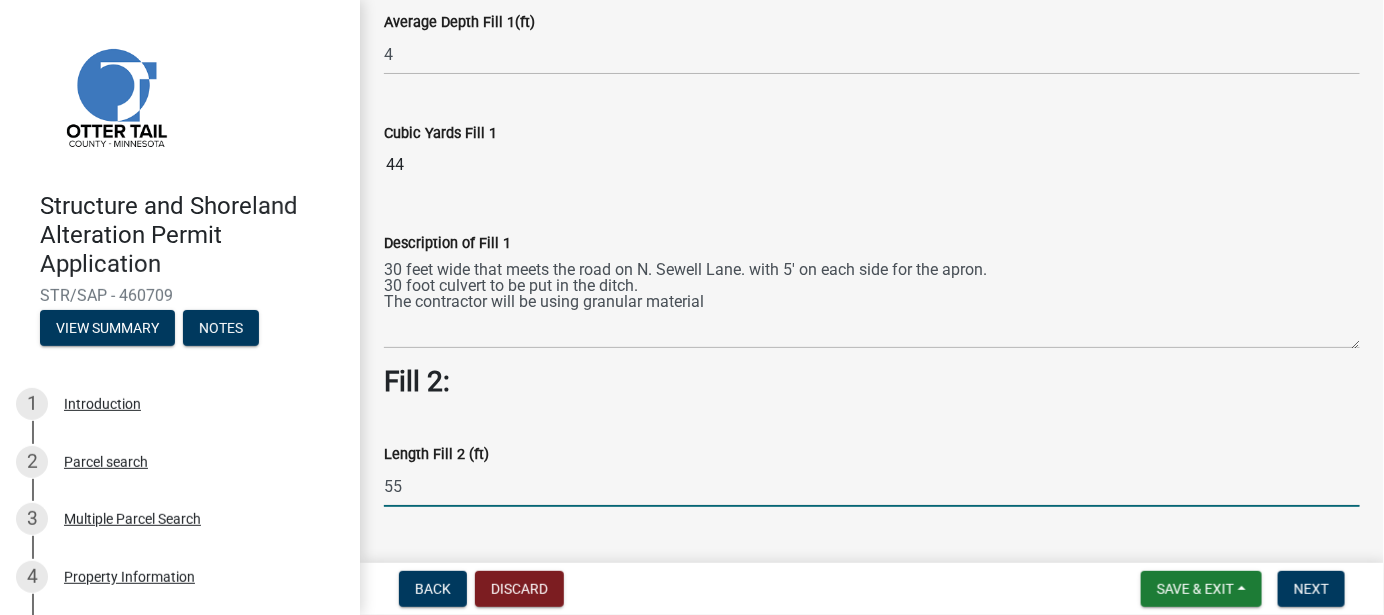 click on "55" 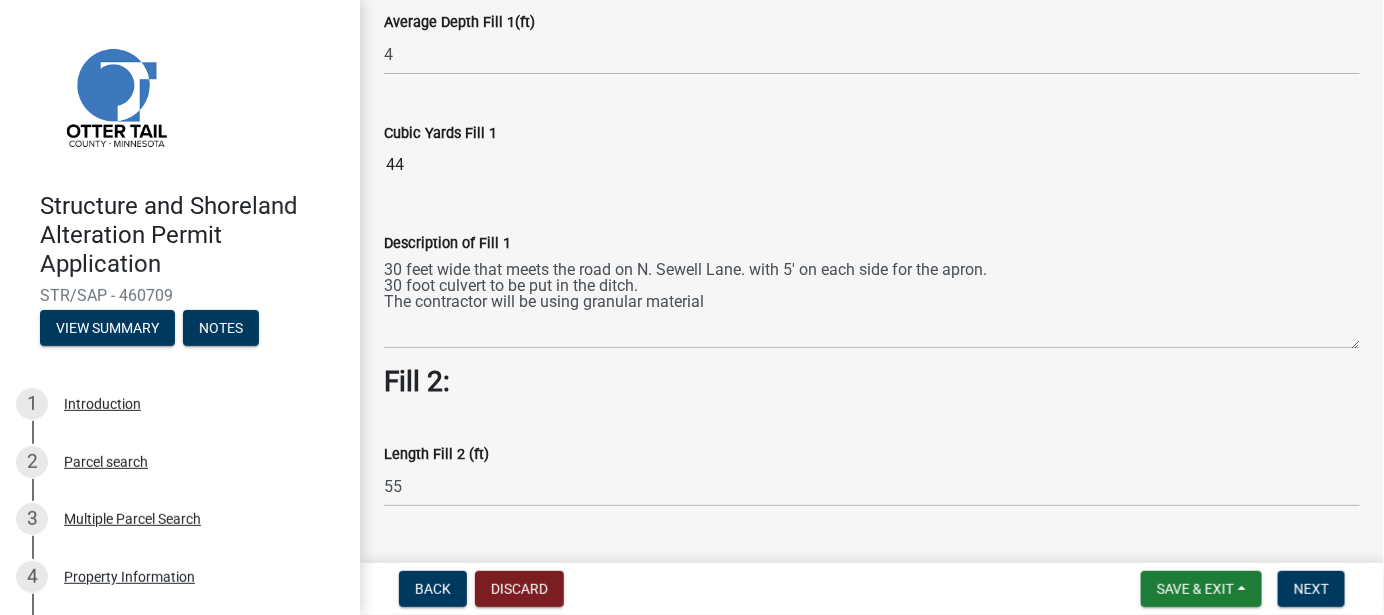 scroll, scrollTop: 753, scrollLeft: 0, axis: vertical 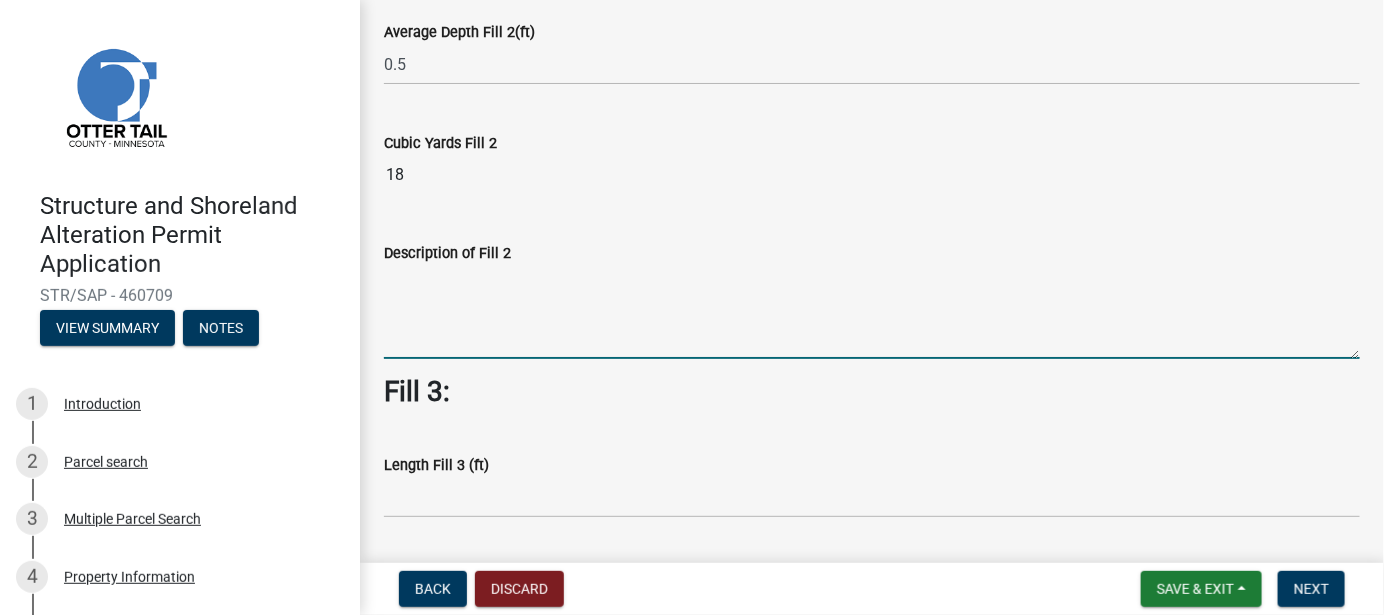 type on "T" 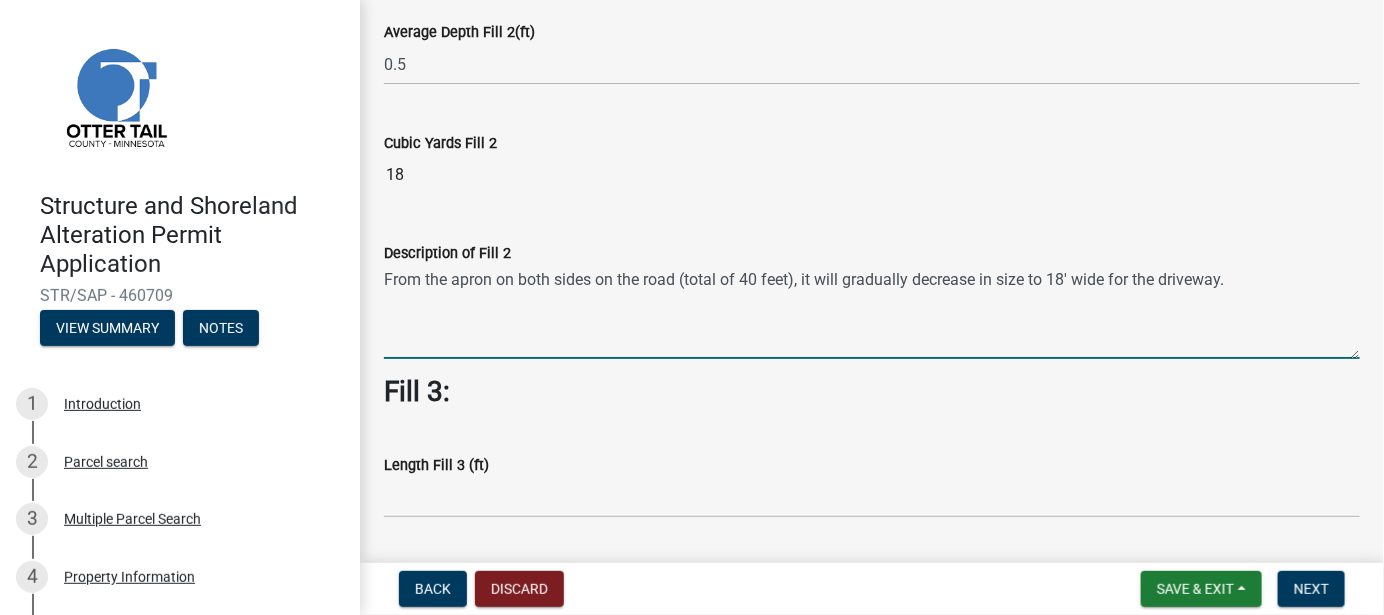 click on "From the apron on both sides on the road (total of 40 feet), it will gradually decrease in size to 18' wide for the driveway." at bounding box center (872, 312) 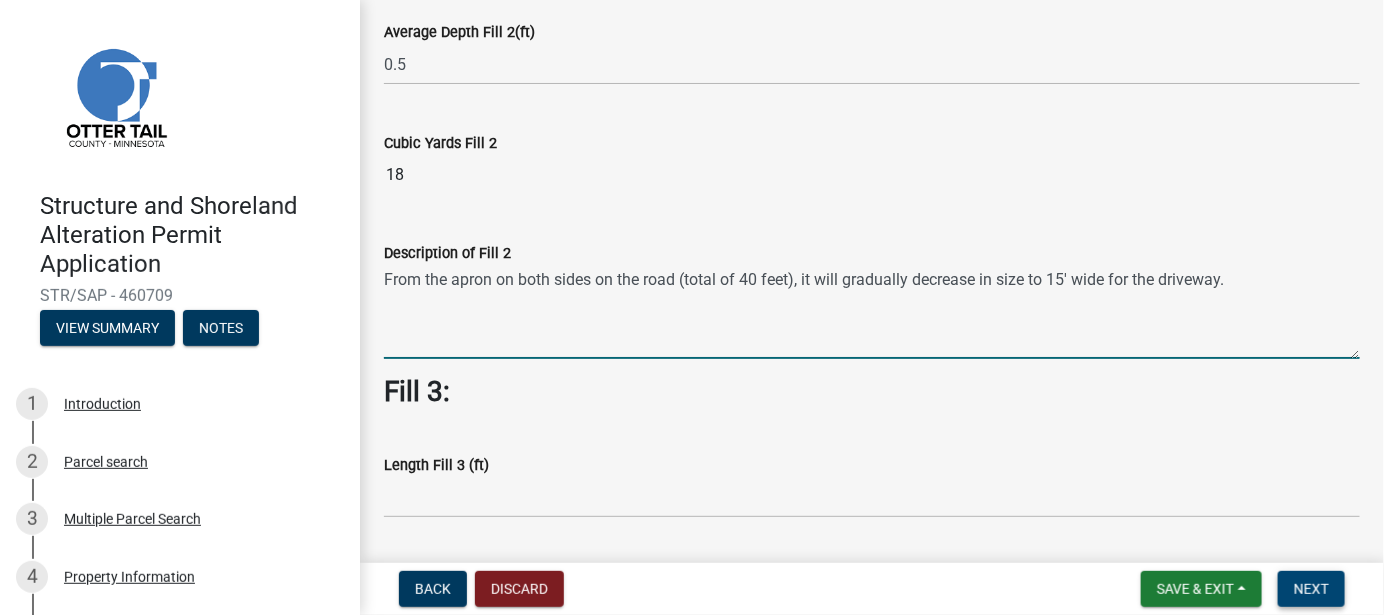 type on "From the apron on both sides on the road (total of 40 feet), it will gradually decrease in size to 15' wide for the driveway." 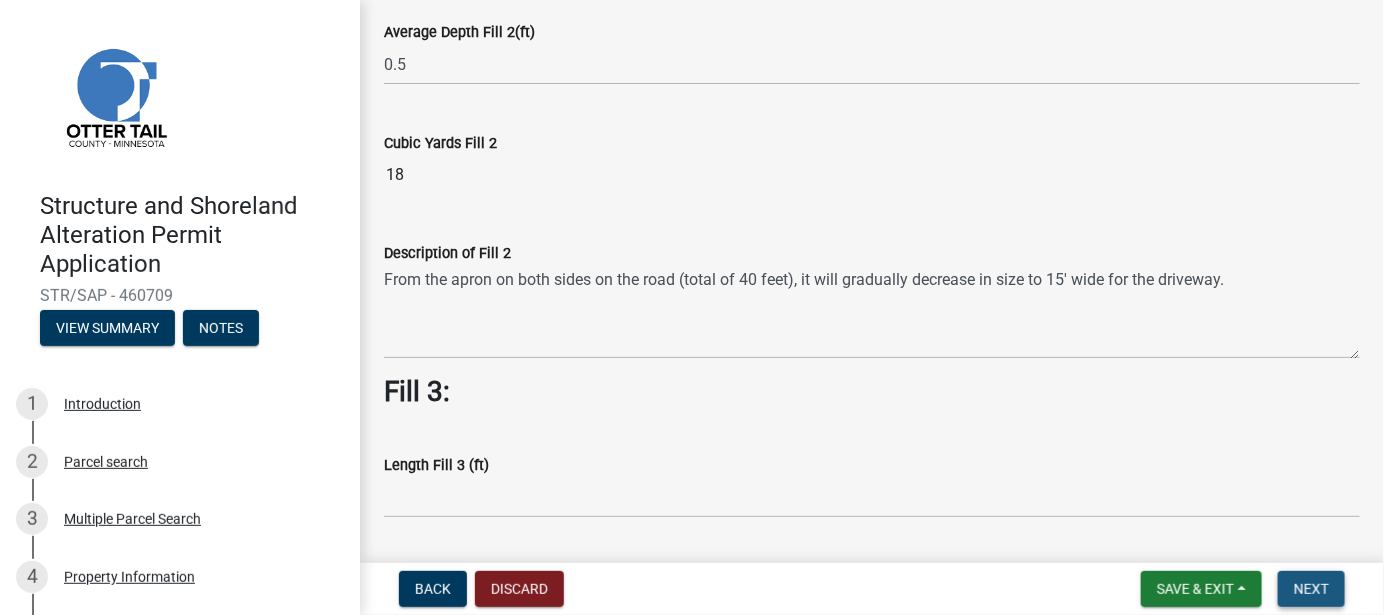 click on "Next" at bounding box center [1311, 589] 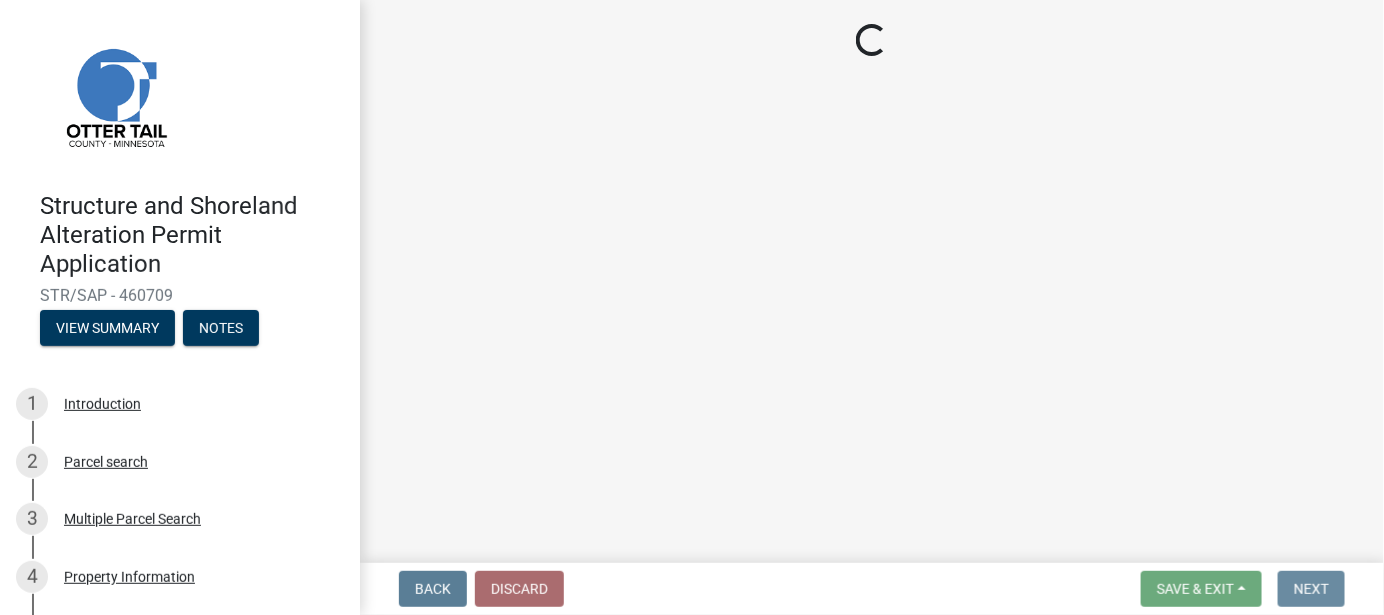 scroll, scrollTop: 0, scrollLeft: 0, axis: both 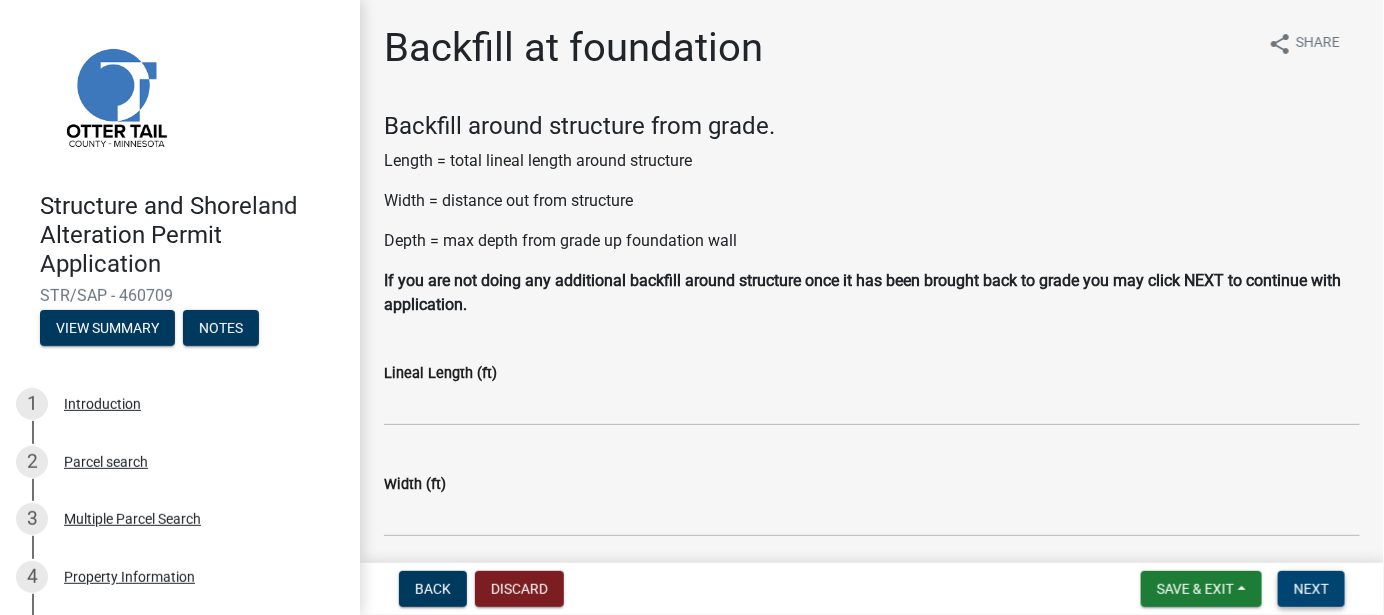 click on "Next" at bounding box center [1311, 589] 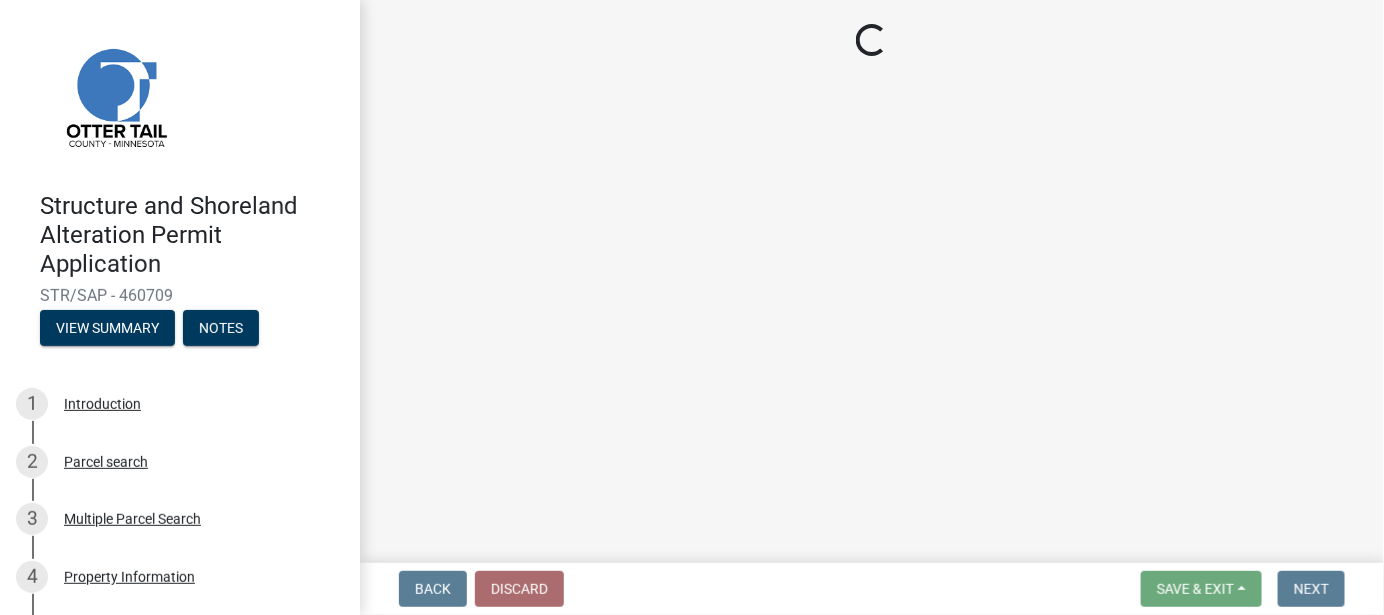 click on "Loading..." 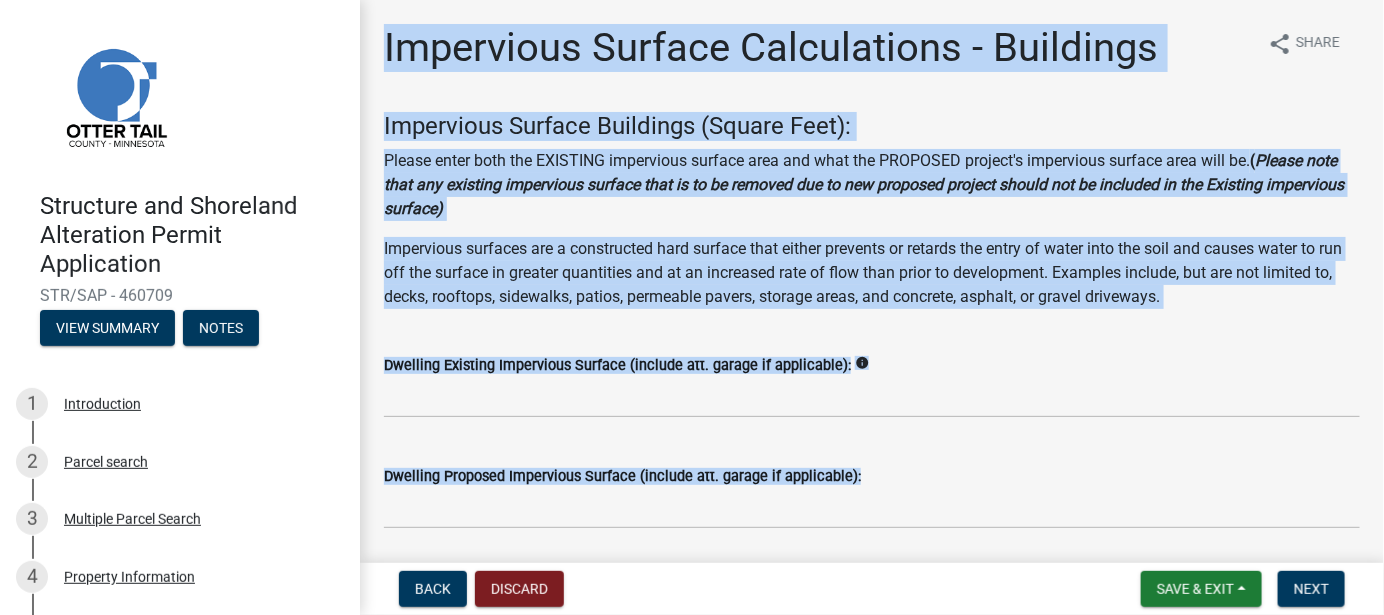 click on "Dwelling Existing Impervious Surface (include att. garage if applicable):   info" 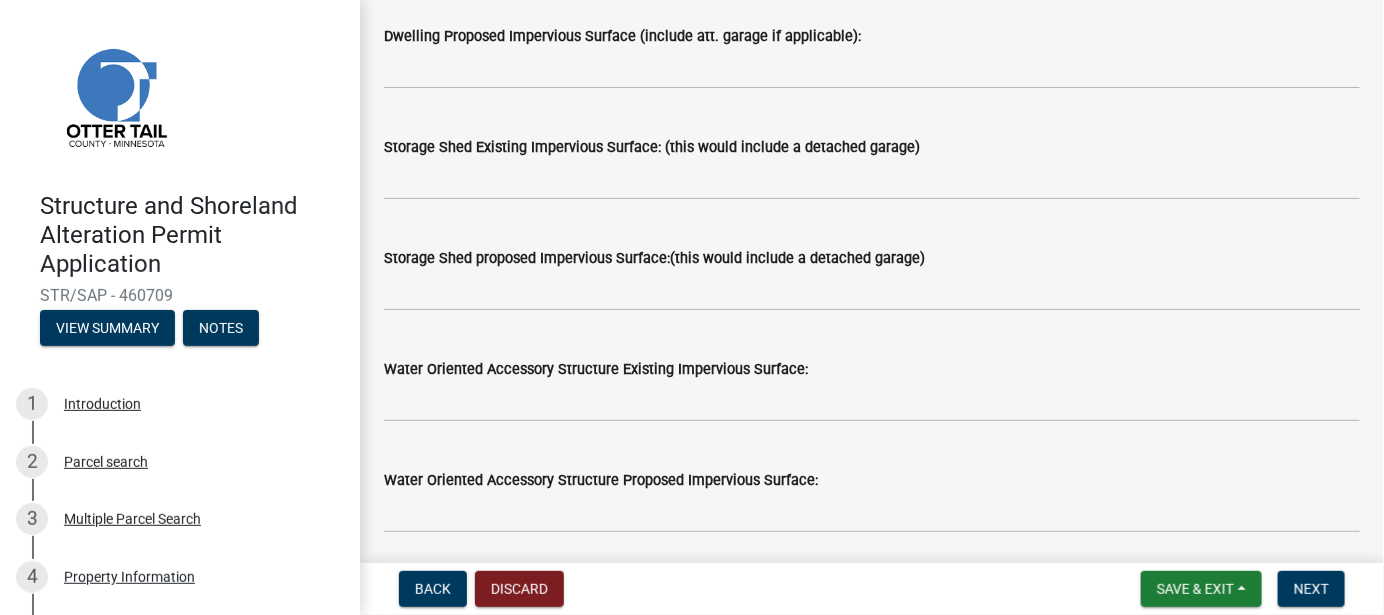 scroll, scrollTop: 479, scrollLeft: 0, axis: vertical 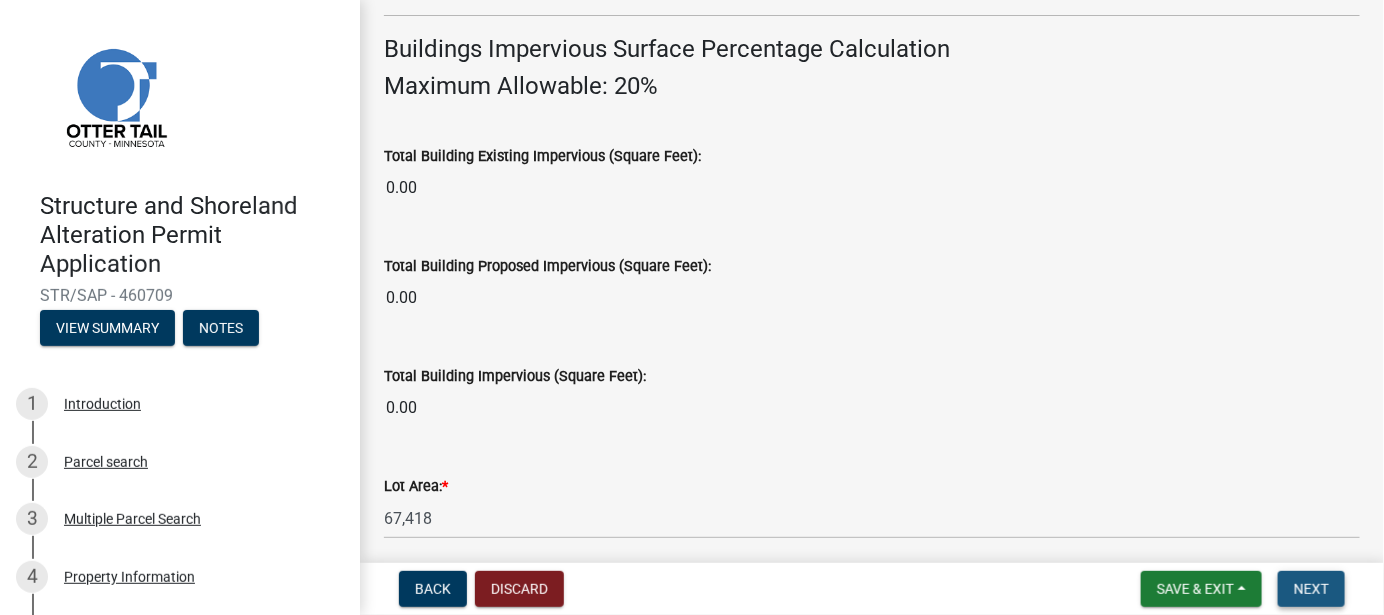click on "Next" at bounding box center [1311, 589] 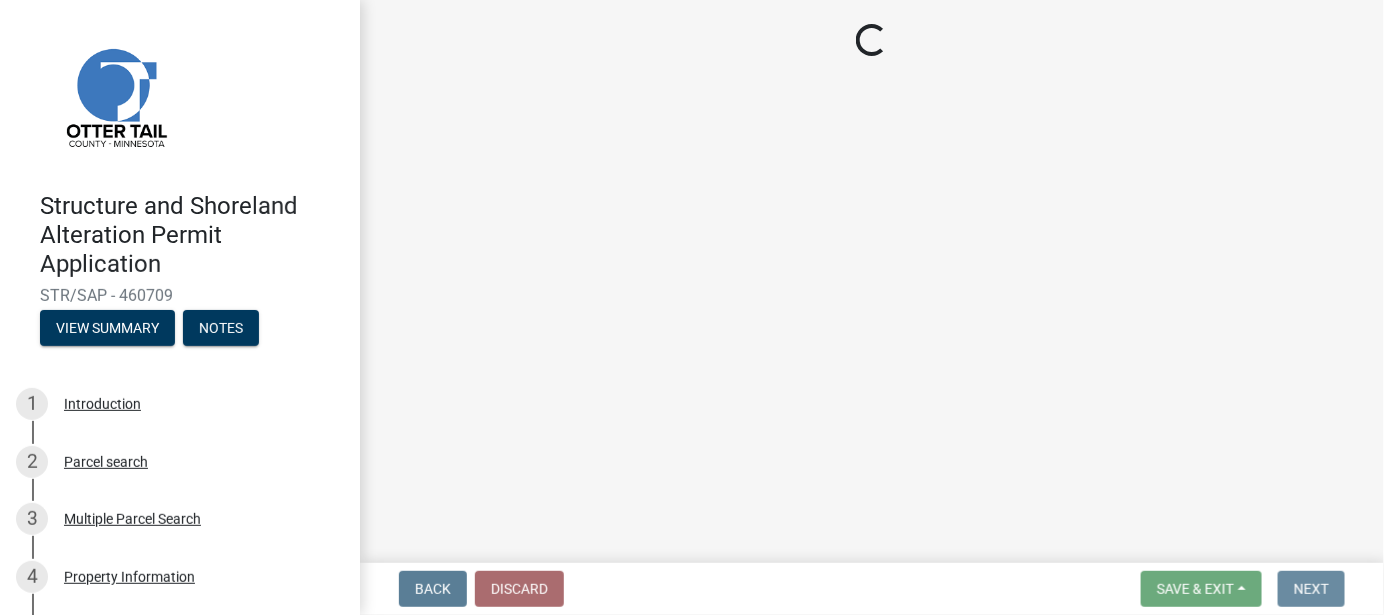 scroll, scrollTop: 0, scrollLeft: 0, axis: both 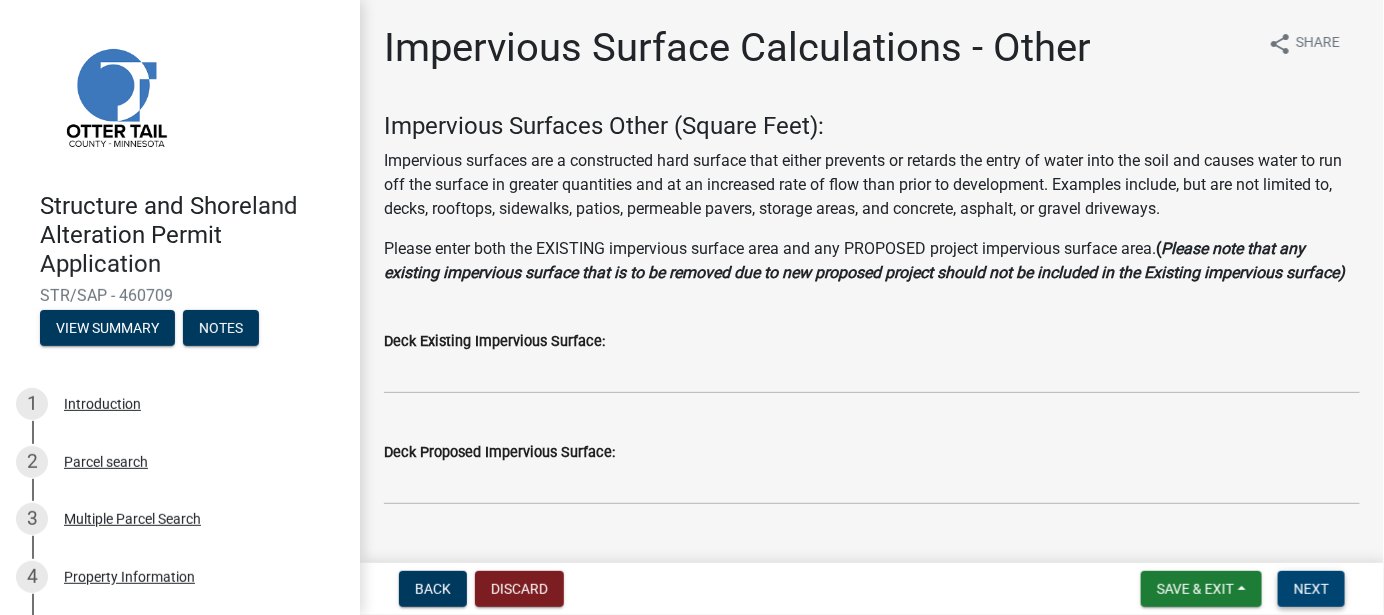 click on "Next" at bounding box center [1311, 589] 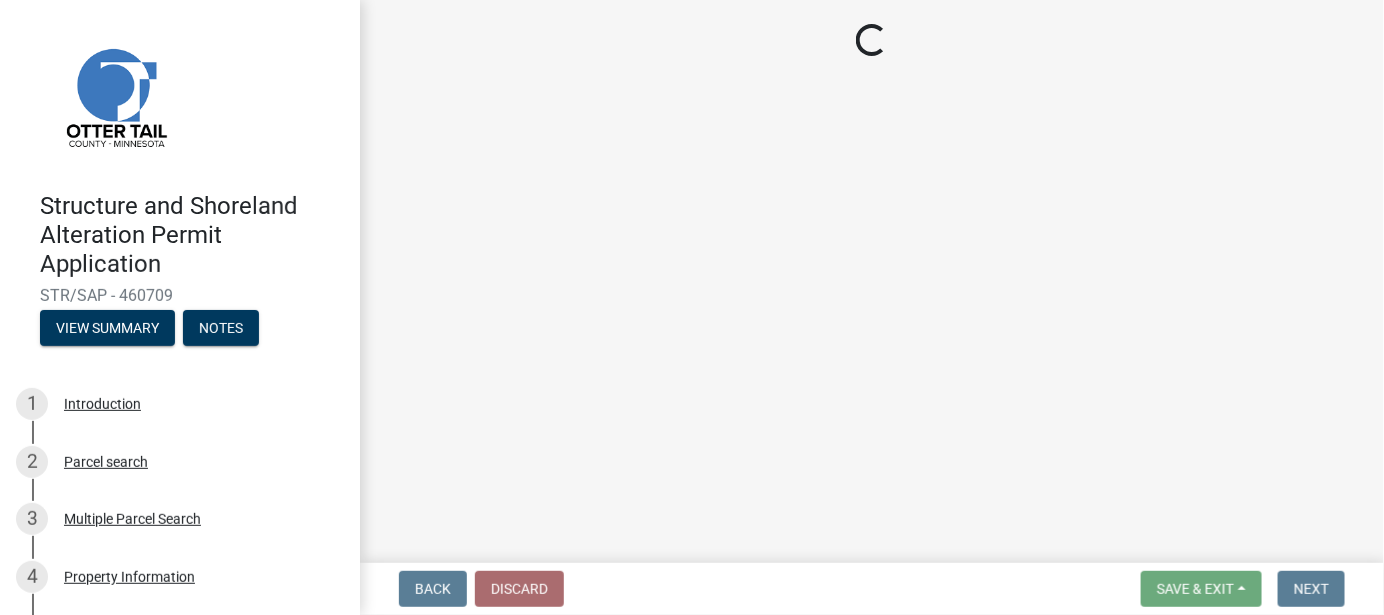 click on "Loading..." 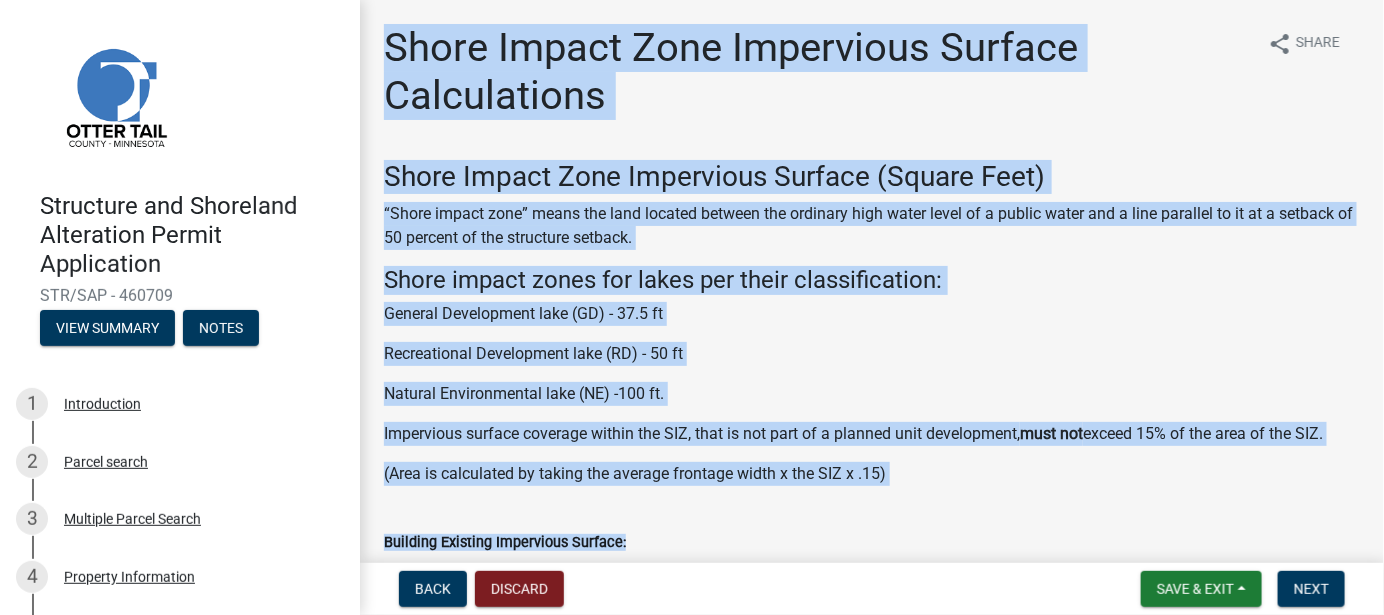 click on "Shore Impact Zone Impervious Surface (Square Feet) “Shore impact zone” means the land located between the ordinary high water level of a public water and a line parallel to it at a setback of [NUMBER] percent of the structure setback.  Shore impact zones for lakes per their classification:   General Development lake (GD) - [NUMBER] ft  Recreational Development lake (RD) - [NUMBER] ft  Natural Environmental lake (NE) -[NUMBER] ft.   Impervious surface coverage within the SIZ, that is not part of a planned unit development,  must not  exceed [NUMBER]% of the area of the SIZ.  (Area is calculated by taking the average frontage width x the SIZ x .[NUMBER])" 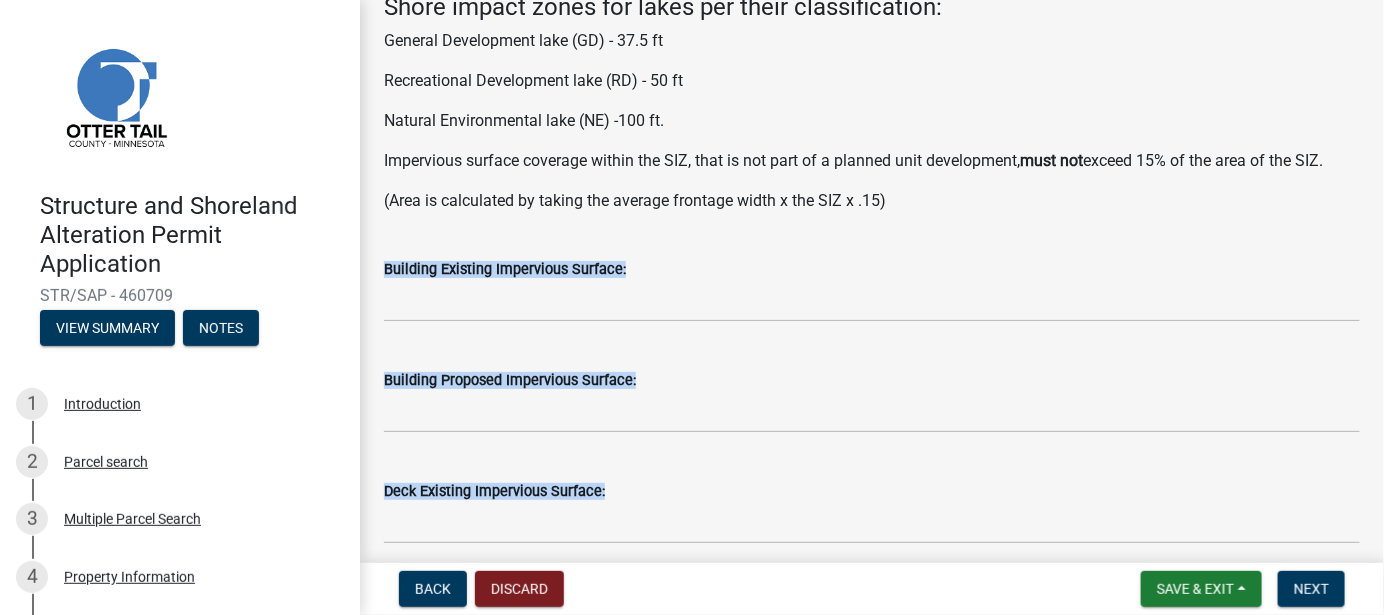 scroll, scrollTop: 432, scrollLeft: 0, axis: vertical 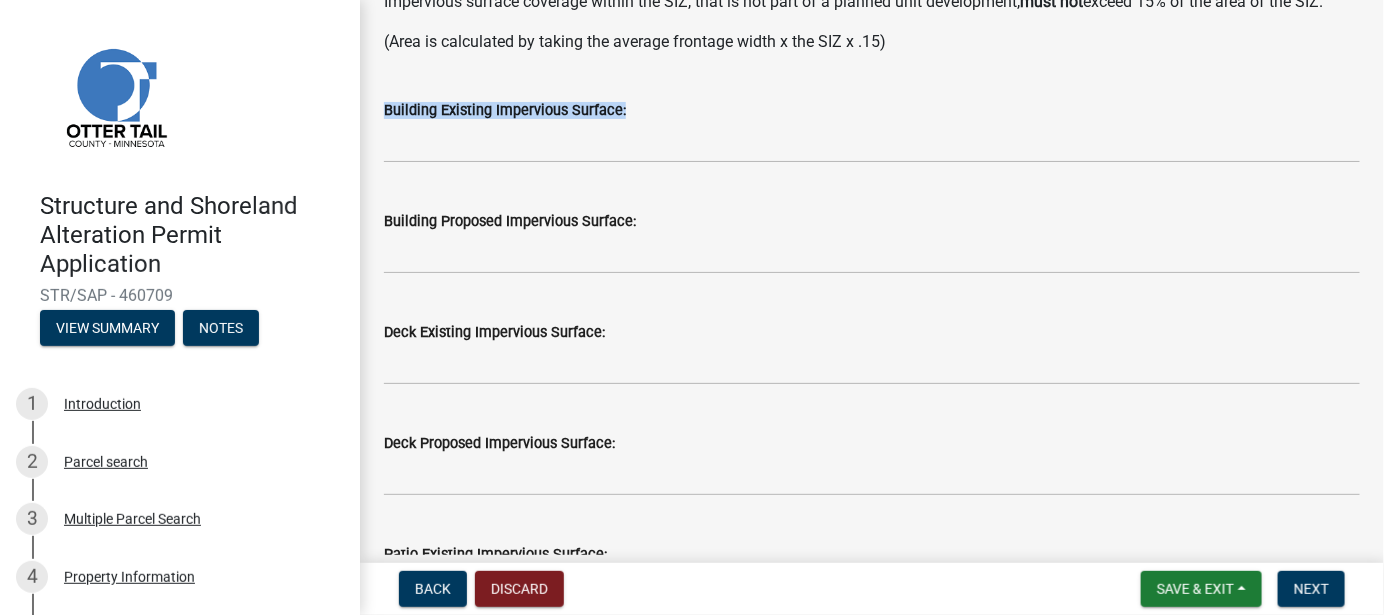 drag, startPoint x: 1367, startPoint y: 495, endPoint x: 913, endPoint y: 137, distance: 578.16956 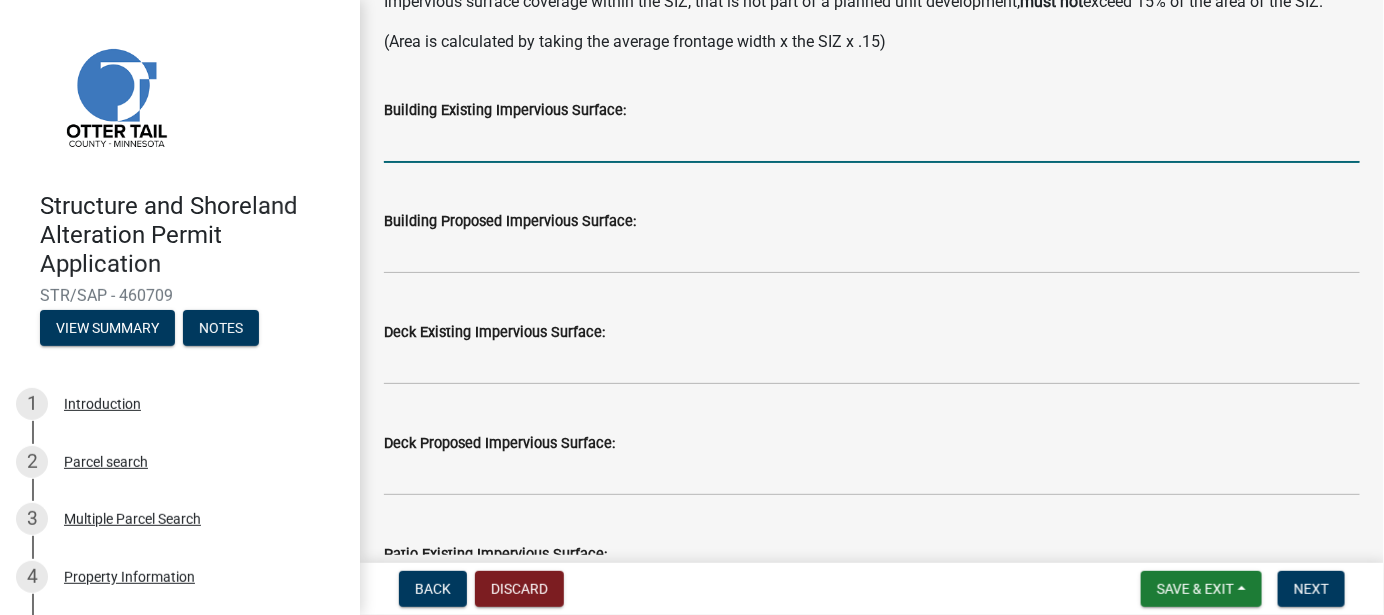 click 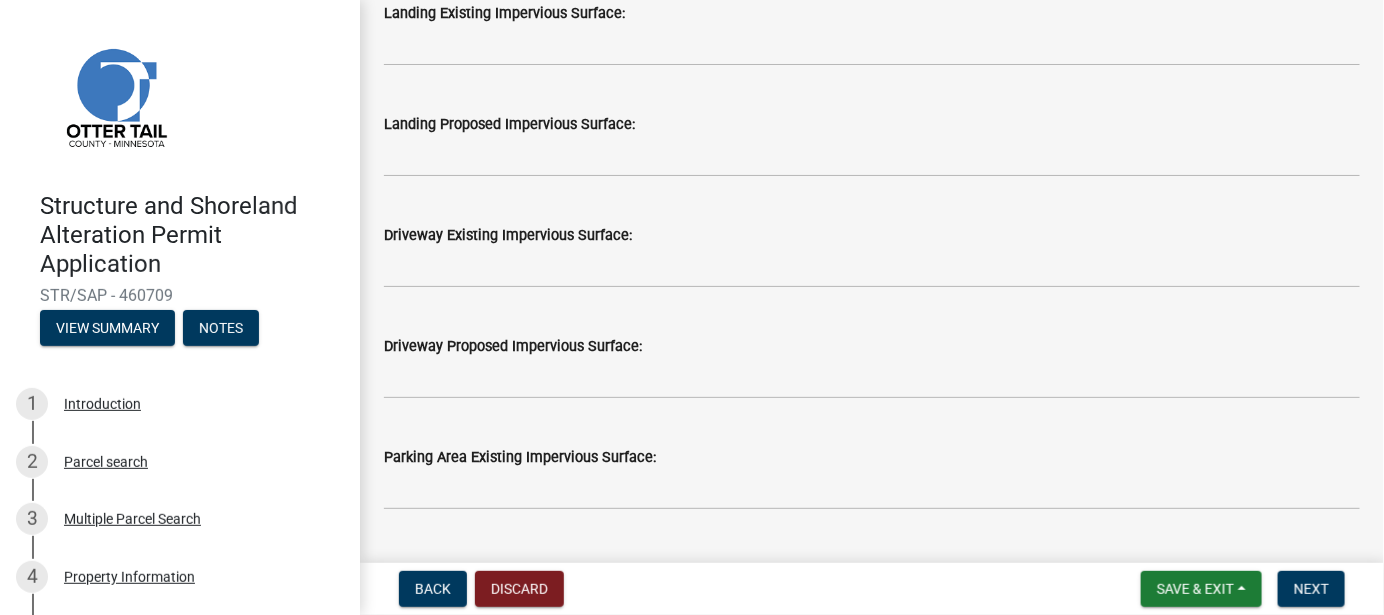 scroll, scrollTop: 1432, scrollLeft: 0, axis: vertical 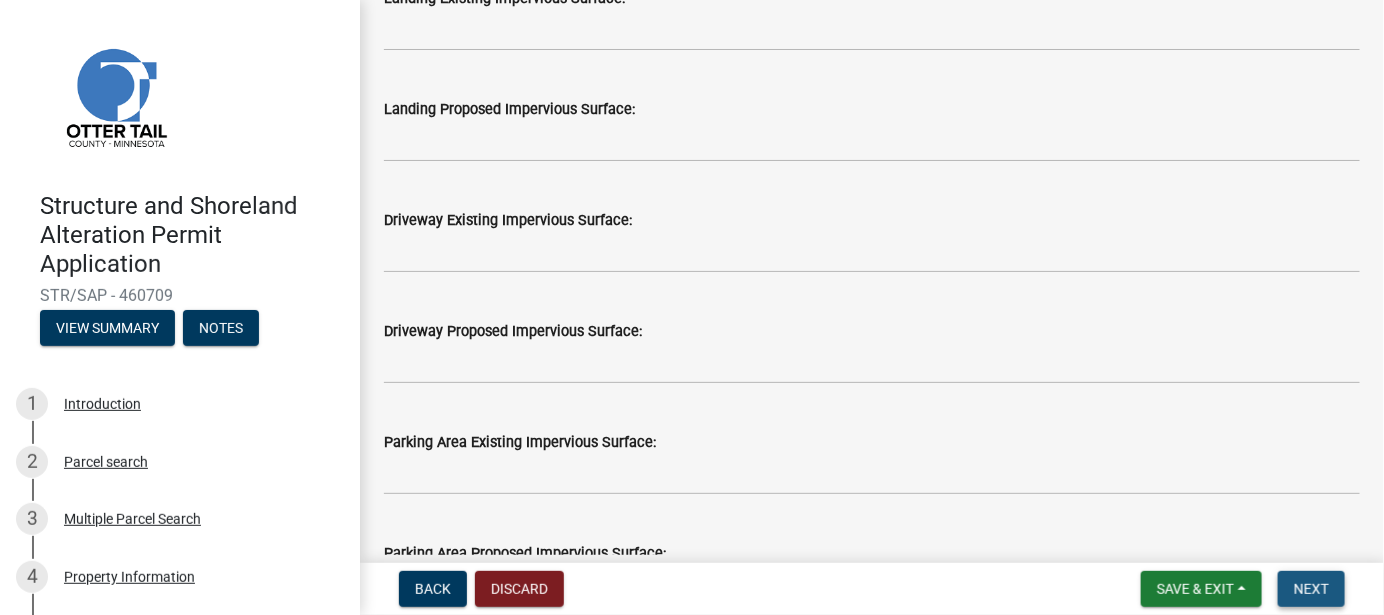 click on "Next" at bounding box center [1311, 589] 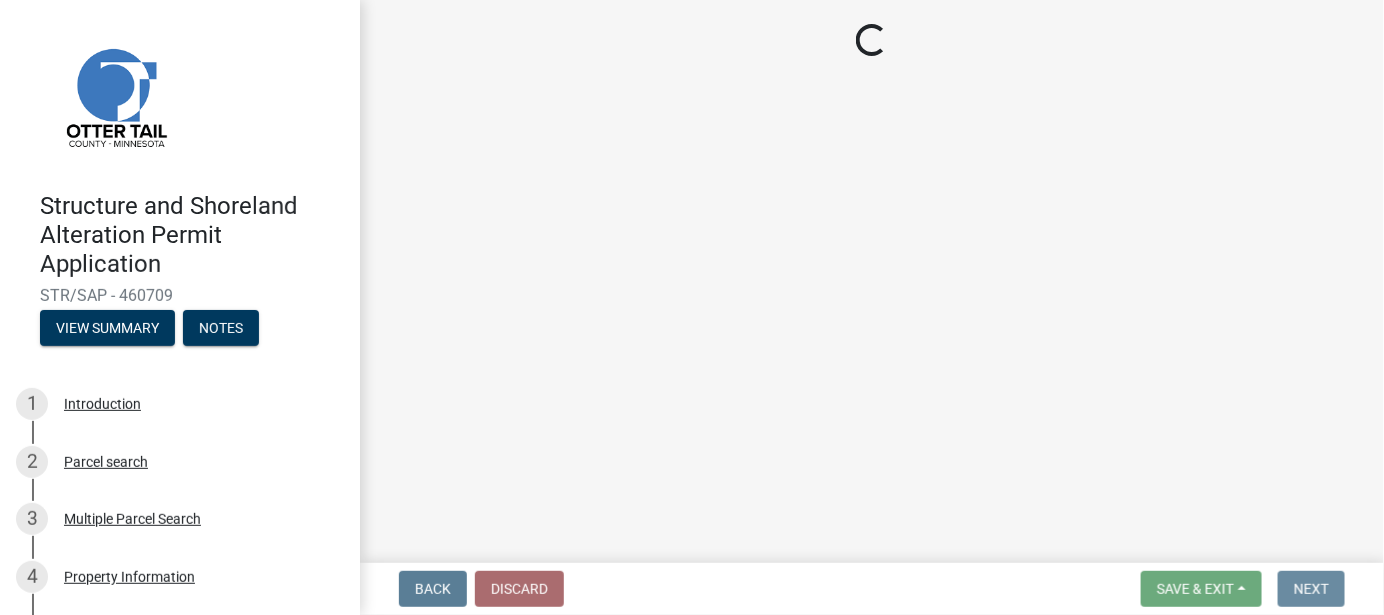scroll, scrollTop: 0, scrollLeft: 0, axis: both 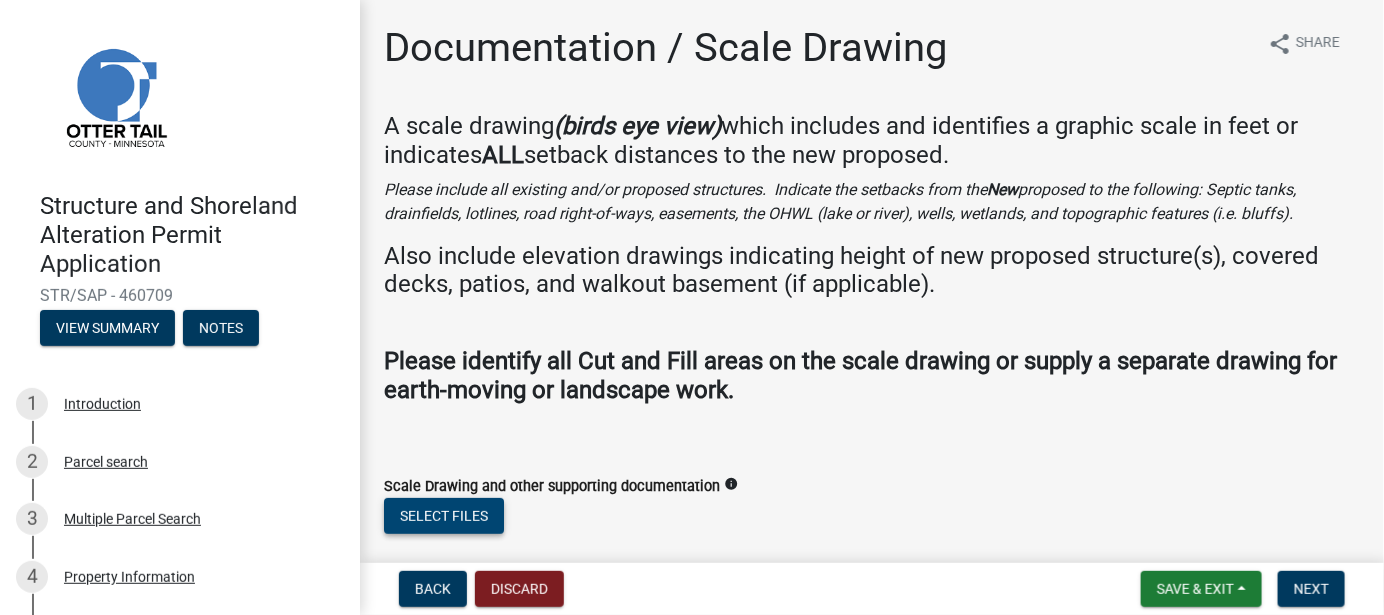 click on "Select files" 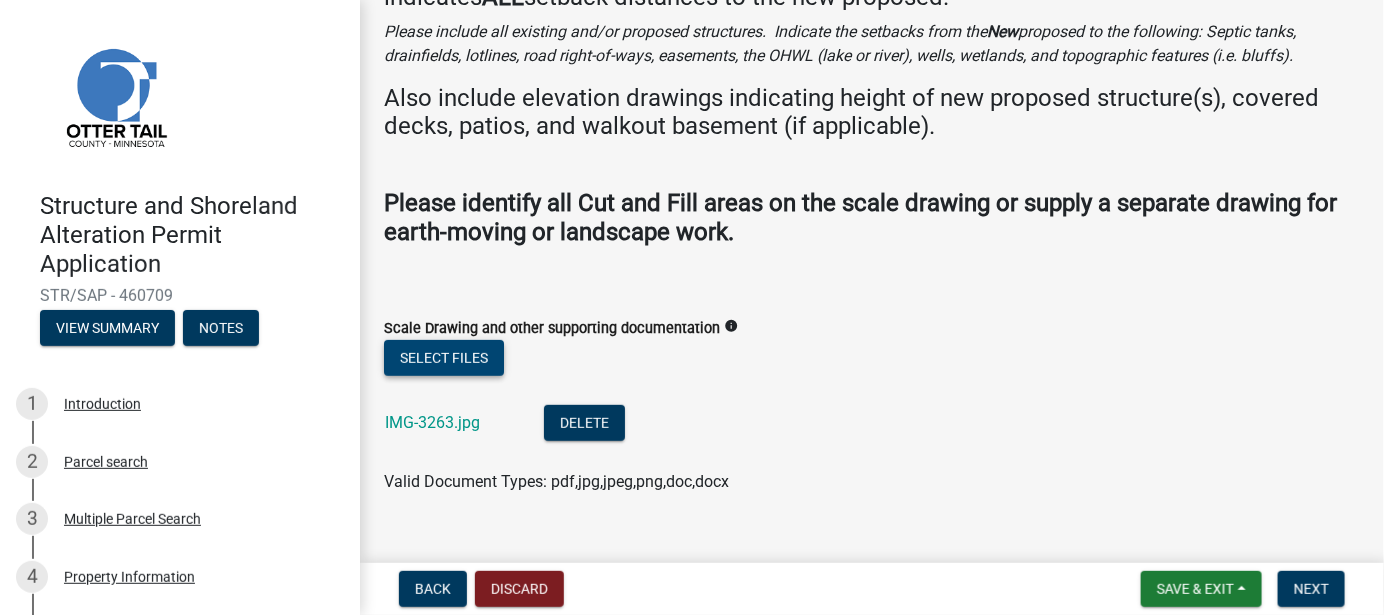 scroll, scrollTop: 191, scrollLeft: 0, axis: vertical 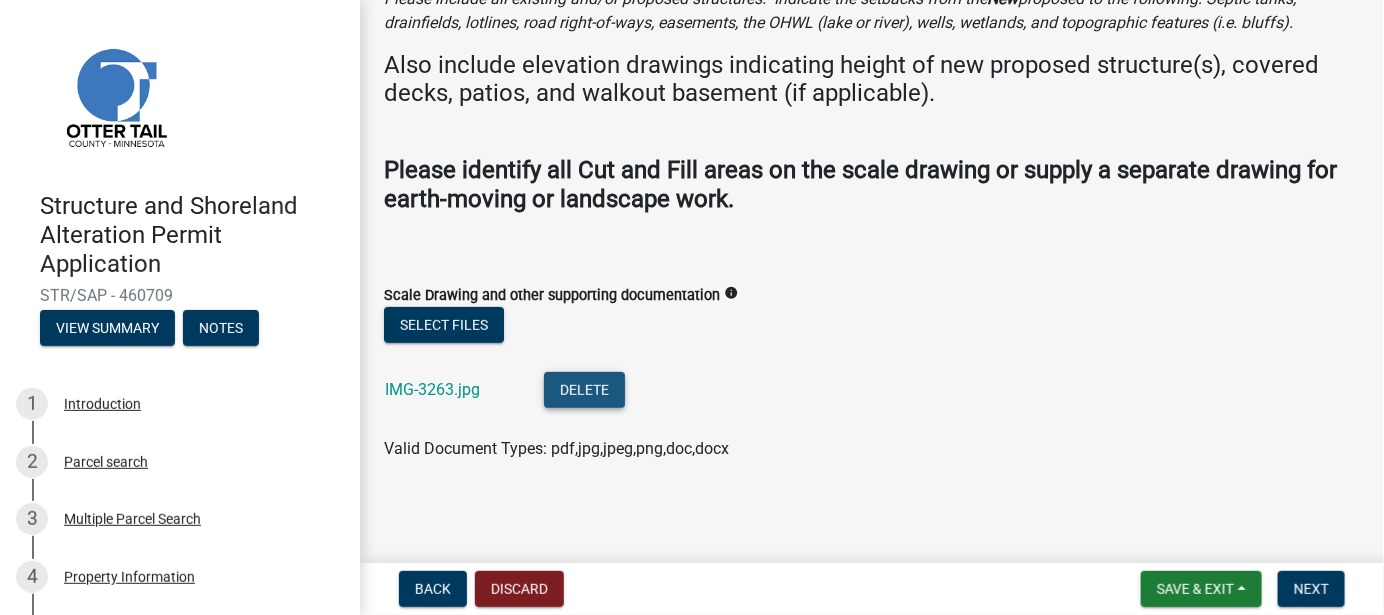 click on "Delete" at bounding box center (584, 390) 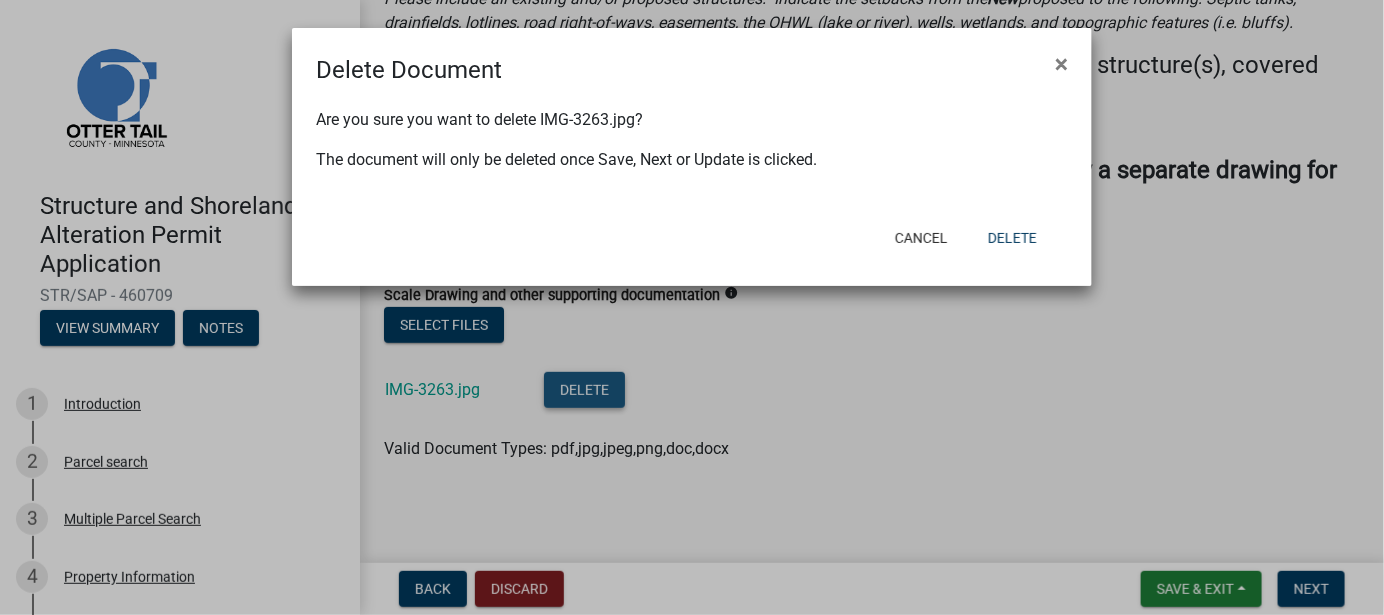 click on "Delete Document × Are you sure you want to delete IMG-3263.jpg? The document will only be deleted once Save, Next or Update is clicked.  Cancel   Delete" 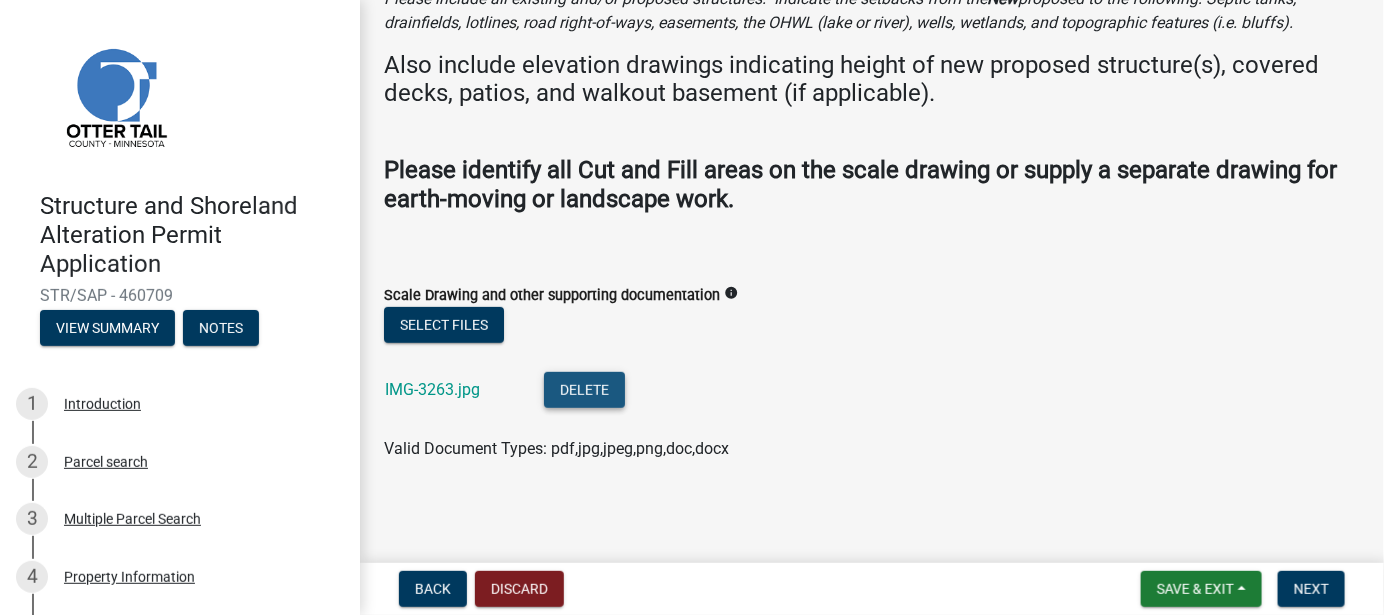 click on "Delete" at bounding box center (584, 390) 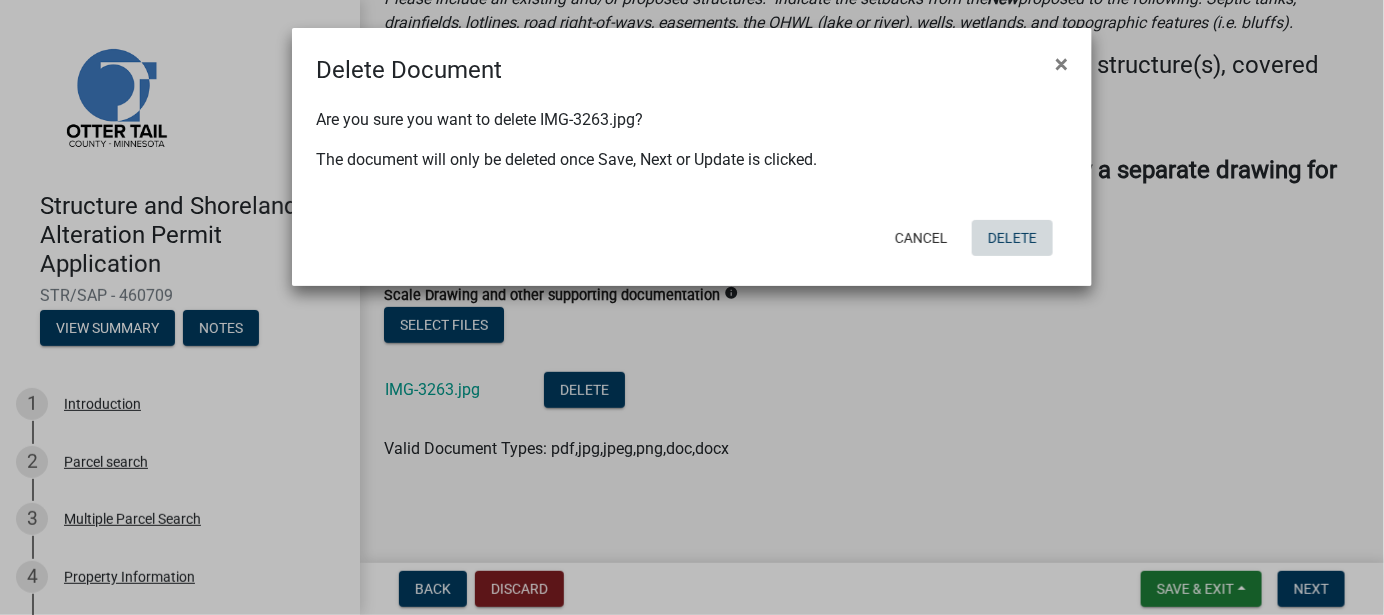 click on "Delete" 